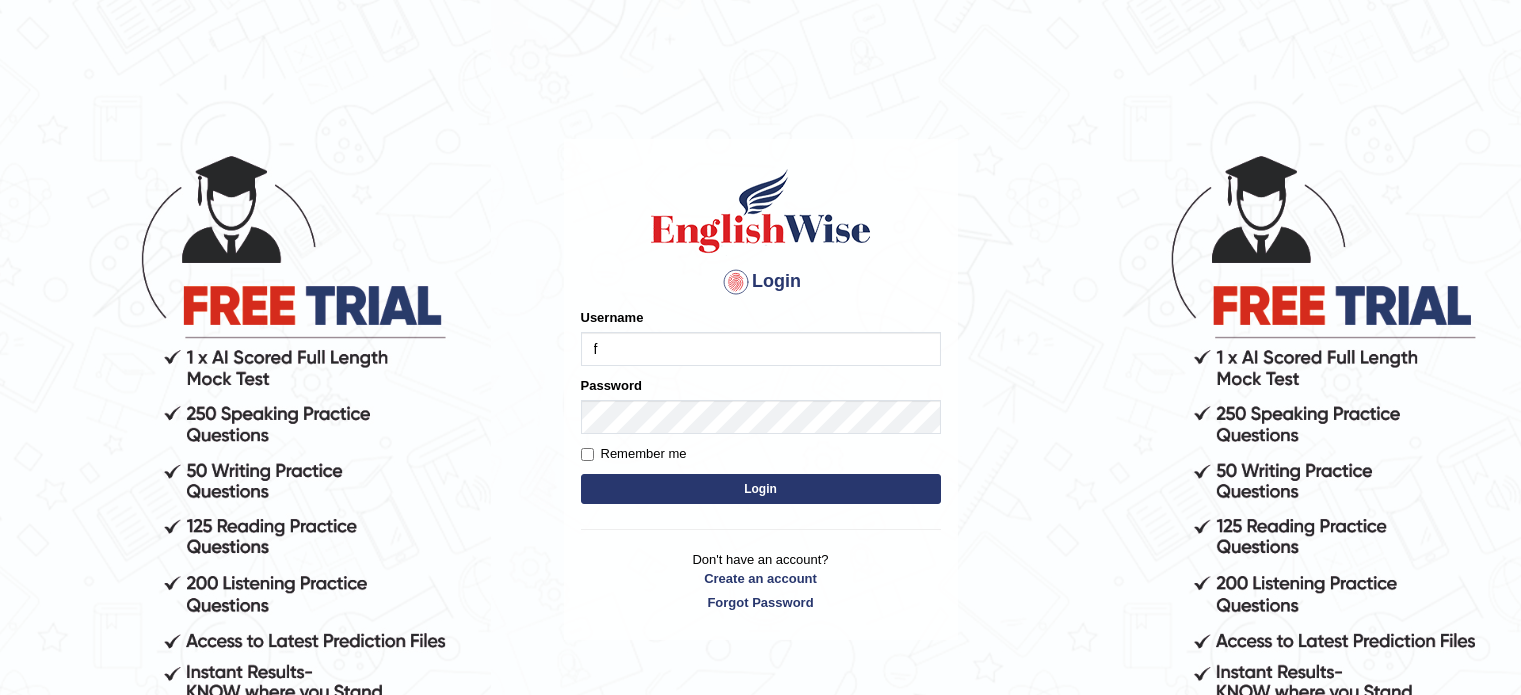 scroll, scrollTop: 0, scrollLeft: 0, axis: both 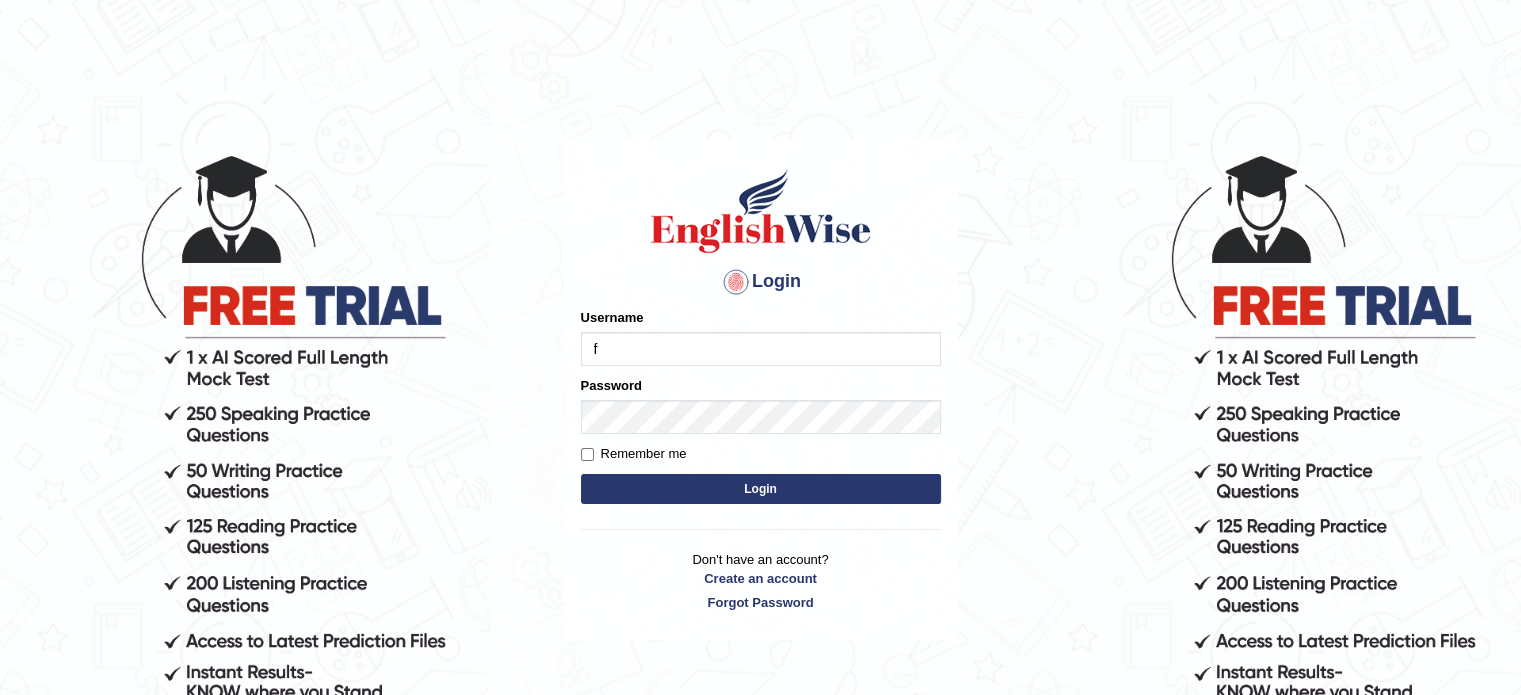 type on "Flaco9012" 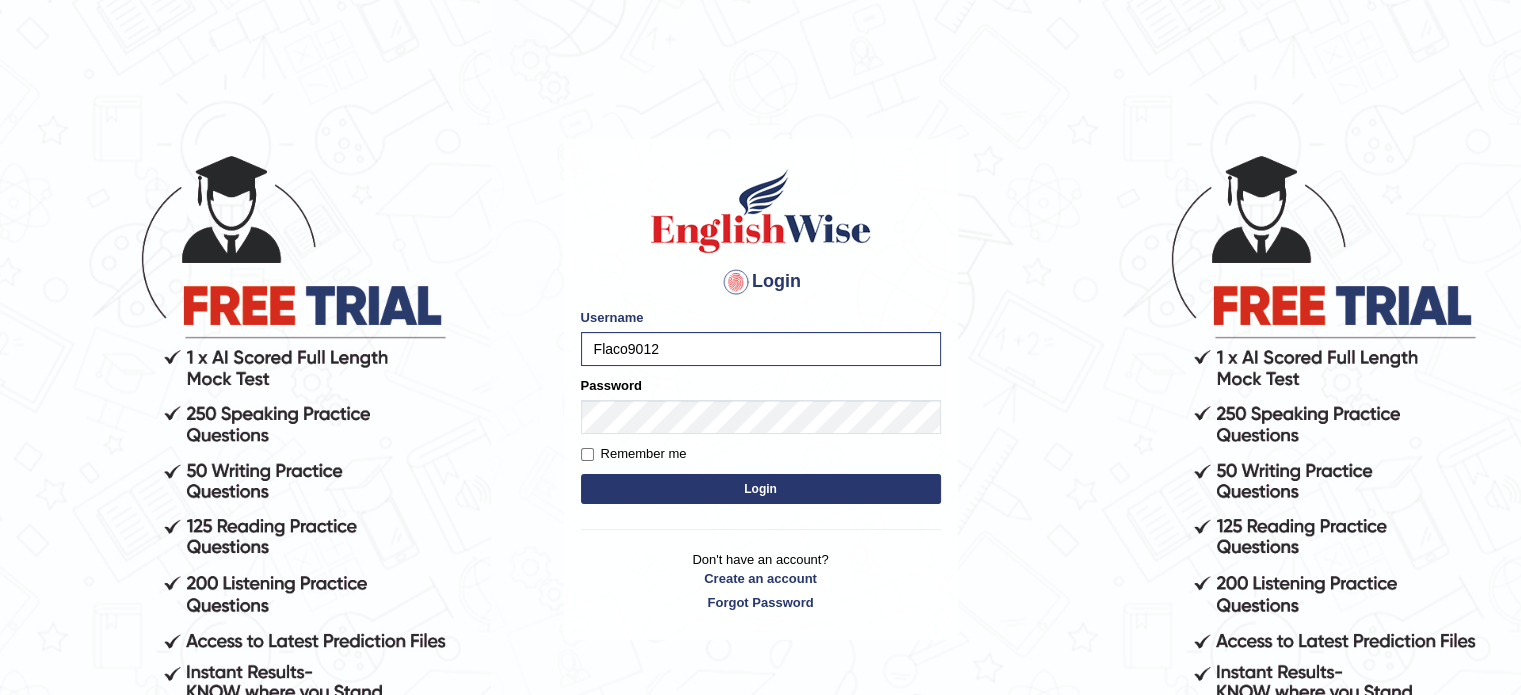 click on "Login" at bounding box center [761, 489] 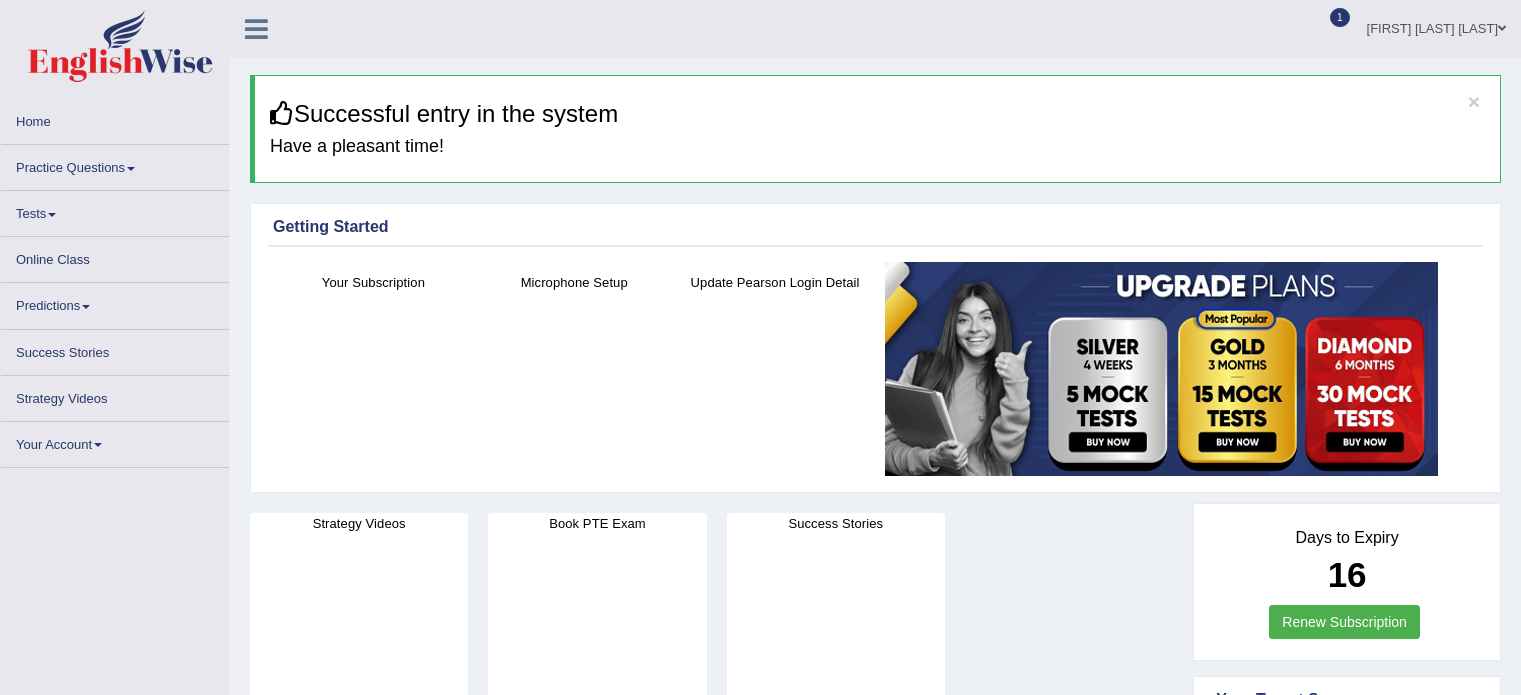 scroll, scrollTop: 0, scrollLeft: 0, axis: both 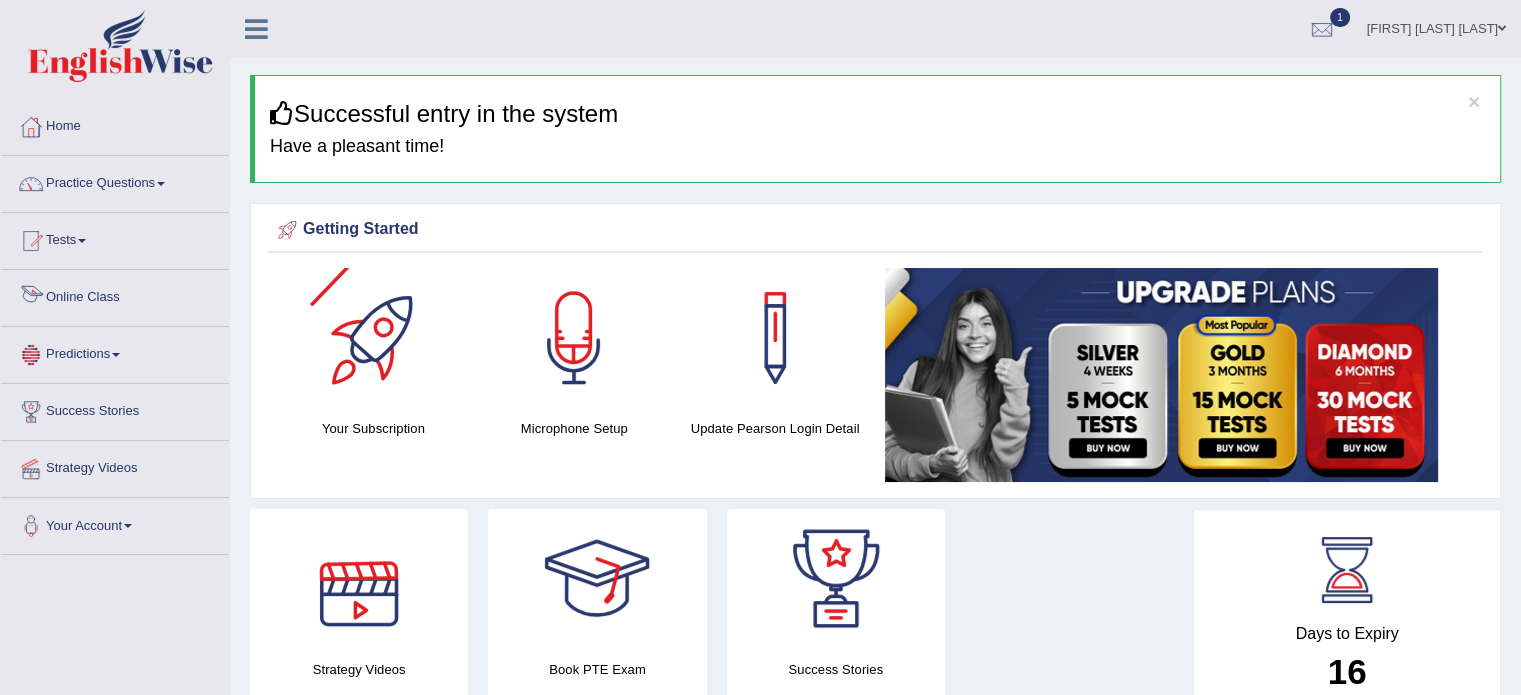 click on "Online Class" at bounding box center [115, 295] 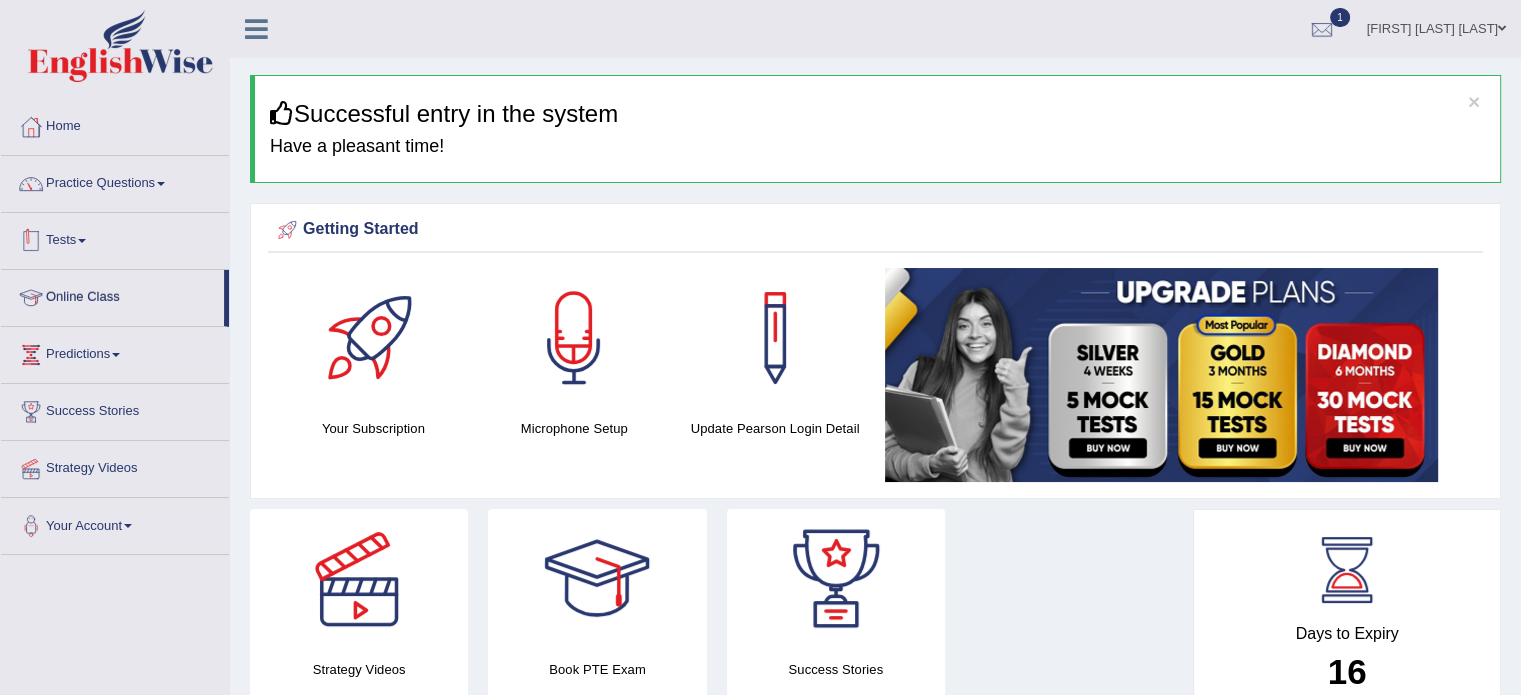 click on "Tests" at bounding box center (115, 238) 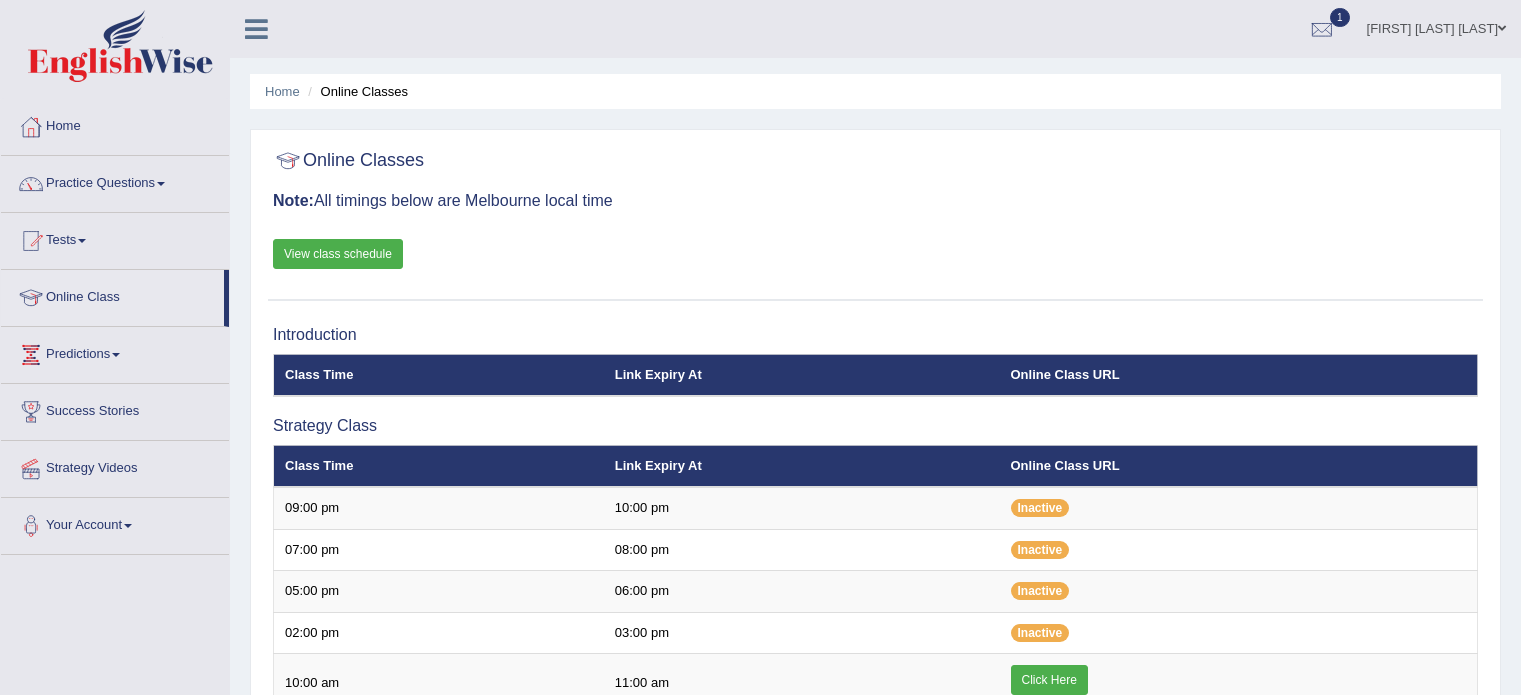 scroll, scrollTop: 0, scrollLeft: 0, axis: both 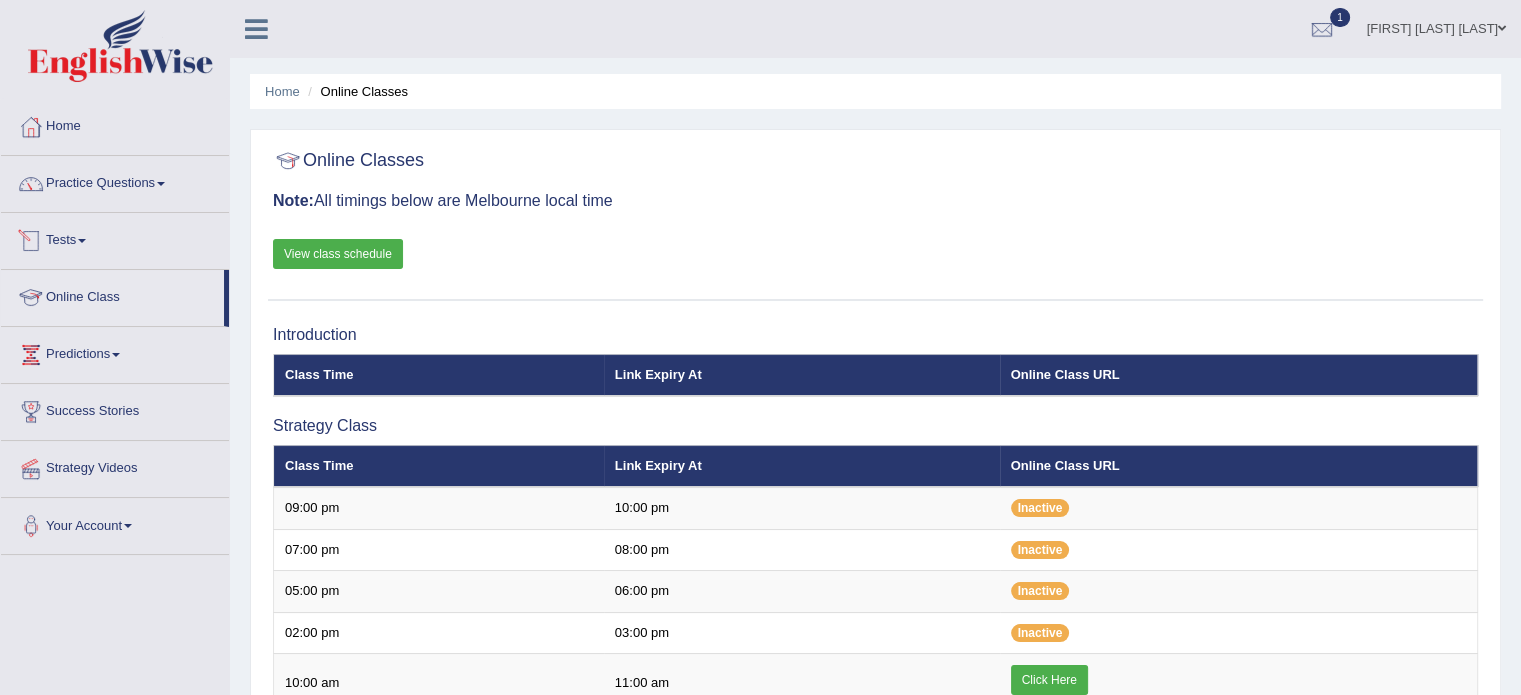 click at bounding box center (82, 241) 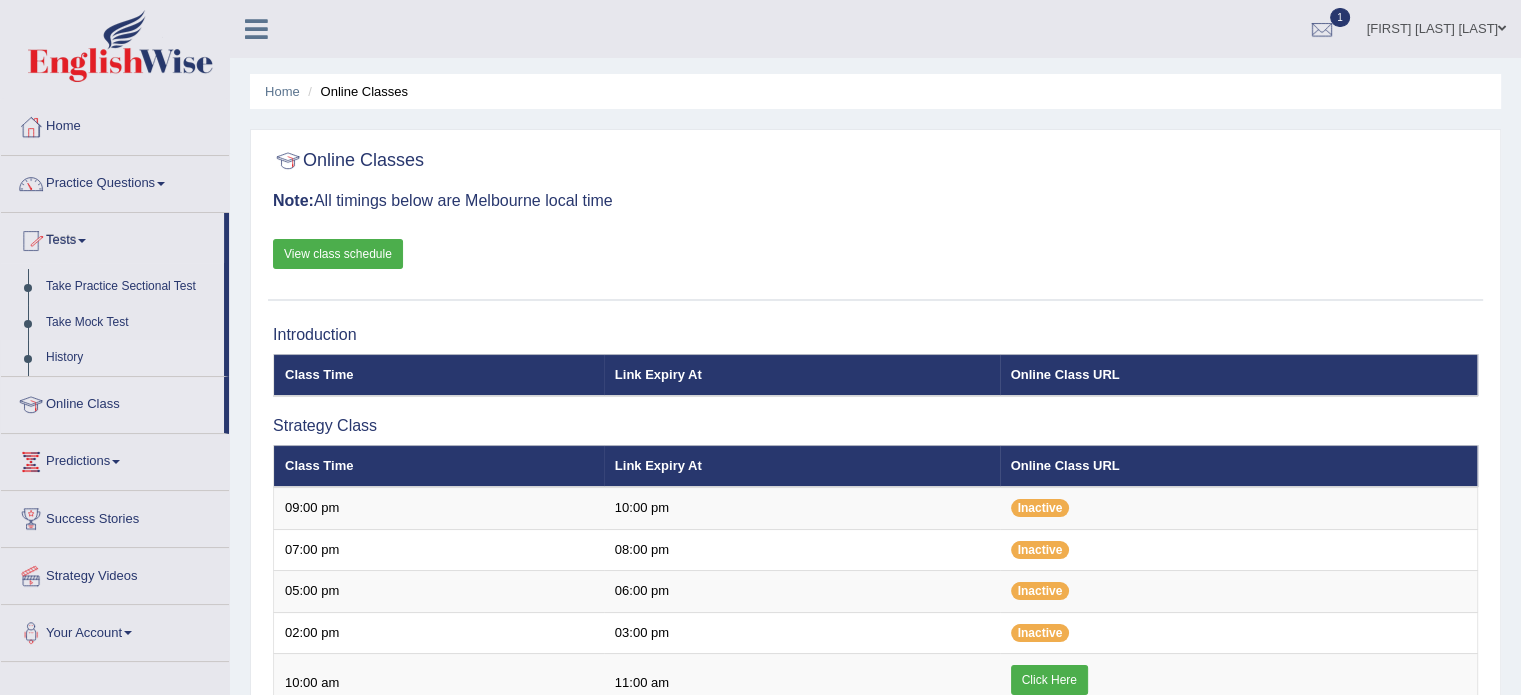 click on "History" at bounding box center (130, 358) 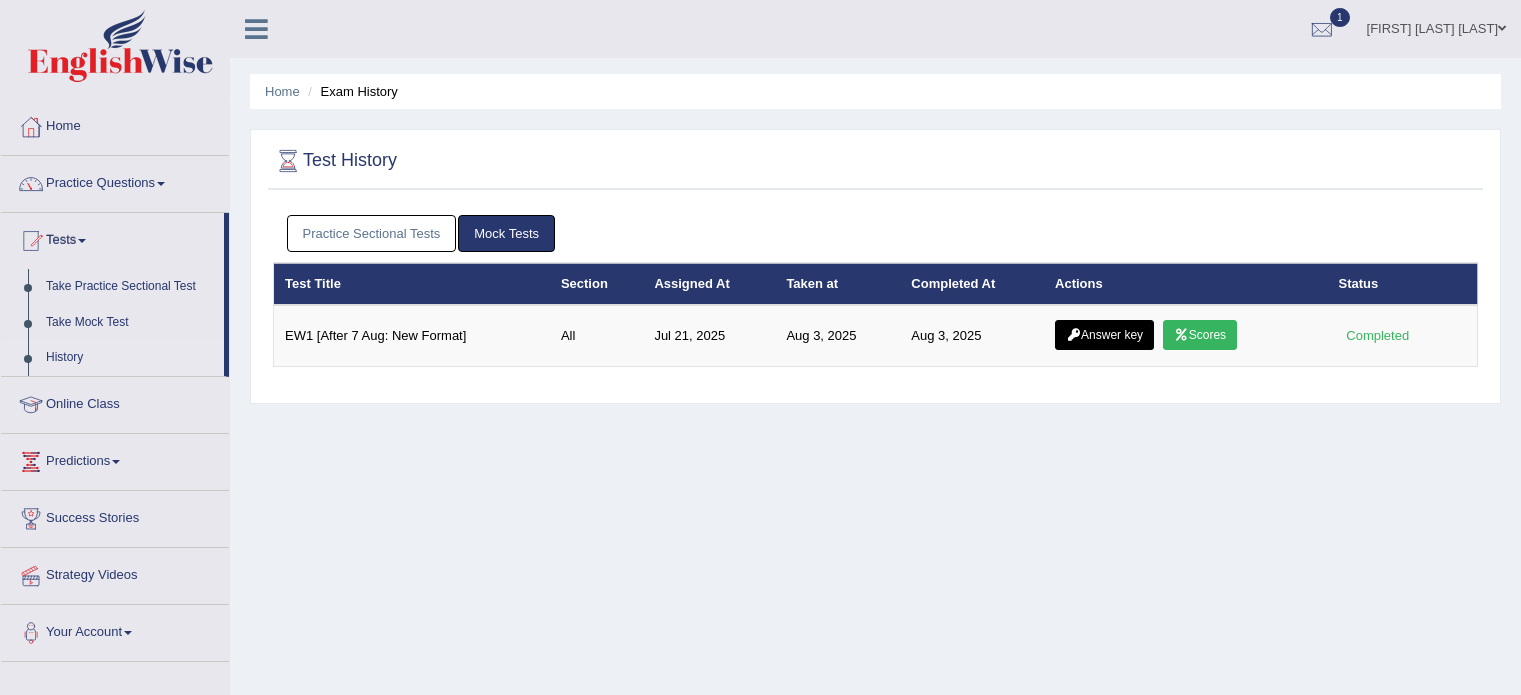 scroll, scrollTop: 0, scrollLeft: 0, axis: both 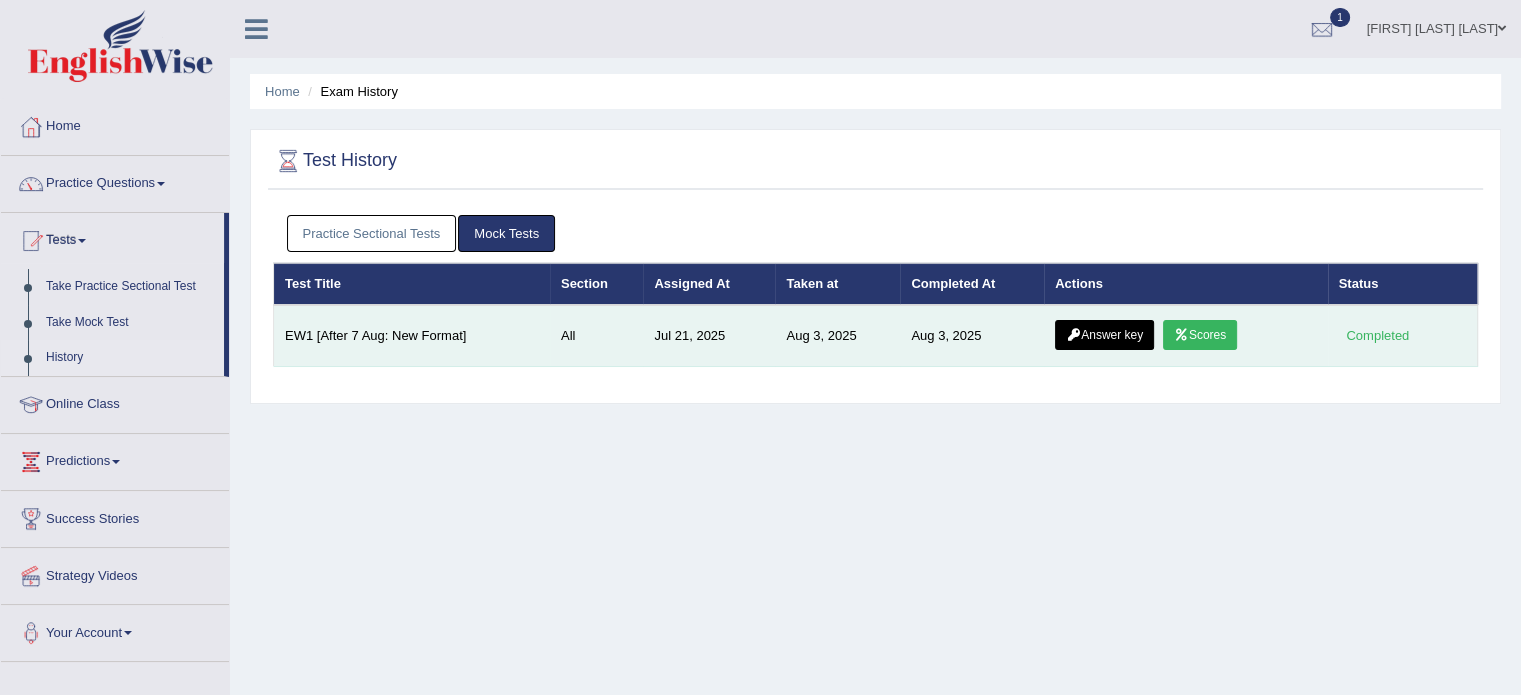 click on "Scores" at bounding box center (1200, 335) 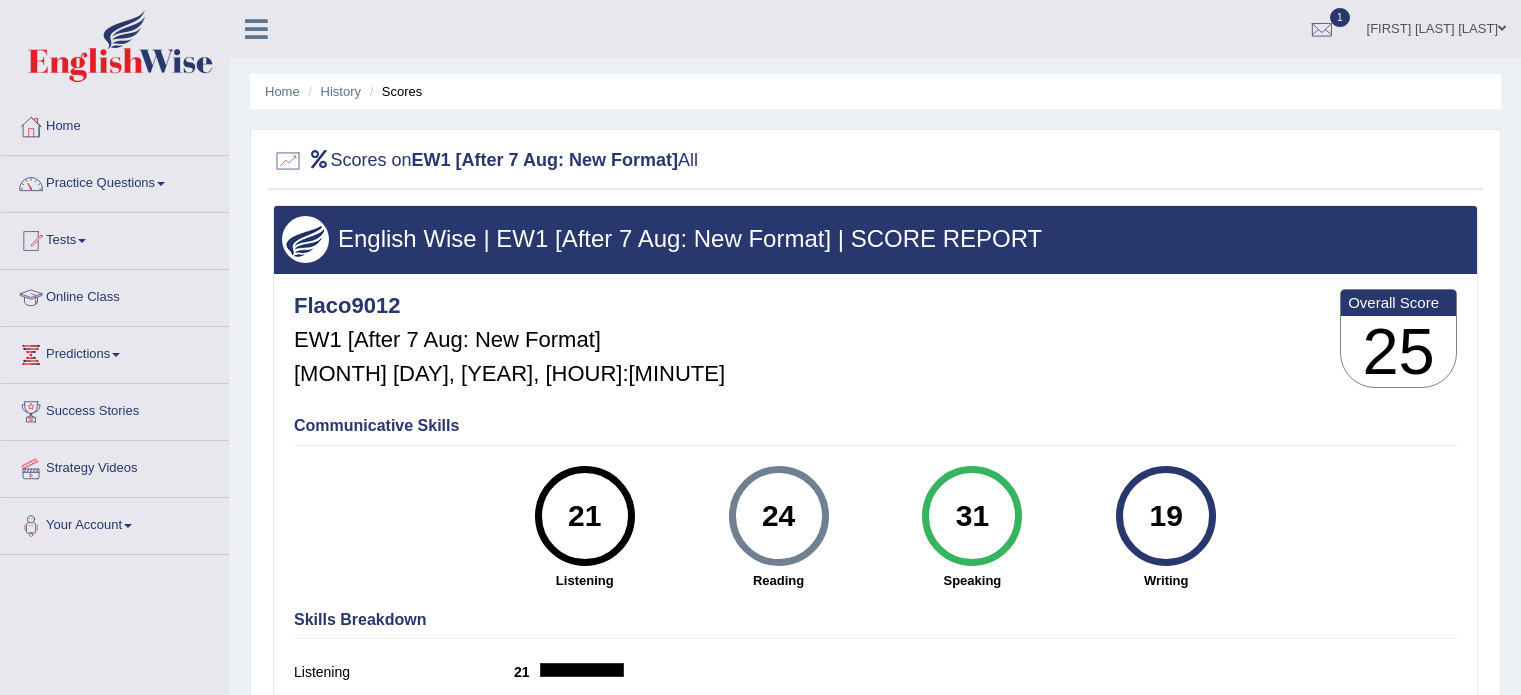 scroll, scrollTop: 0, scrollLeft: 0, axis: both 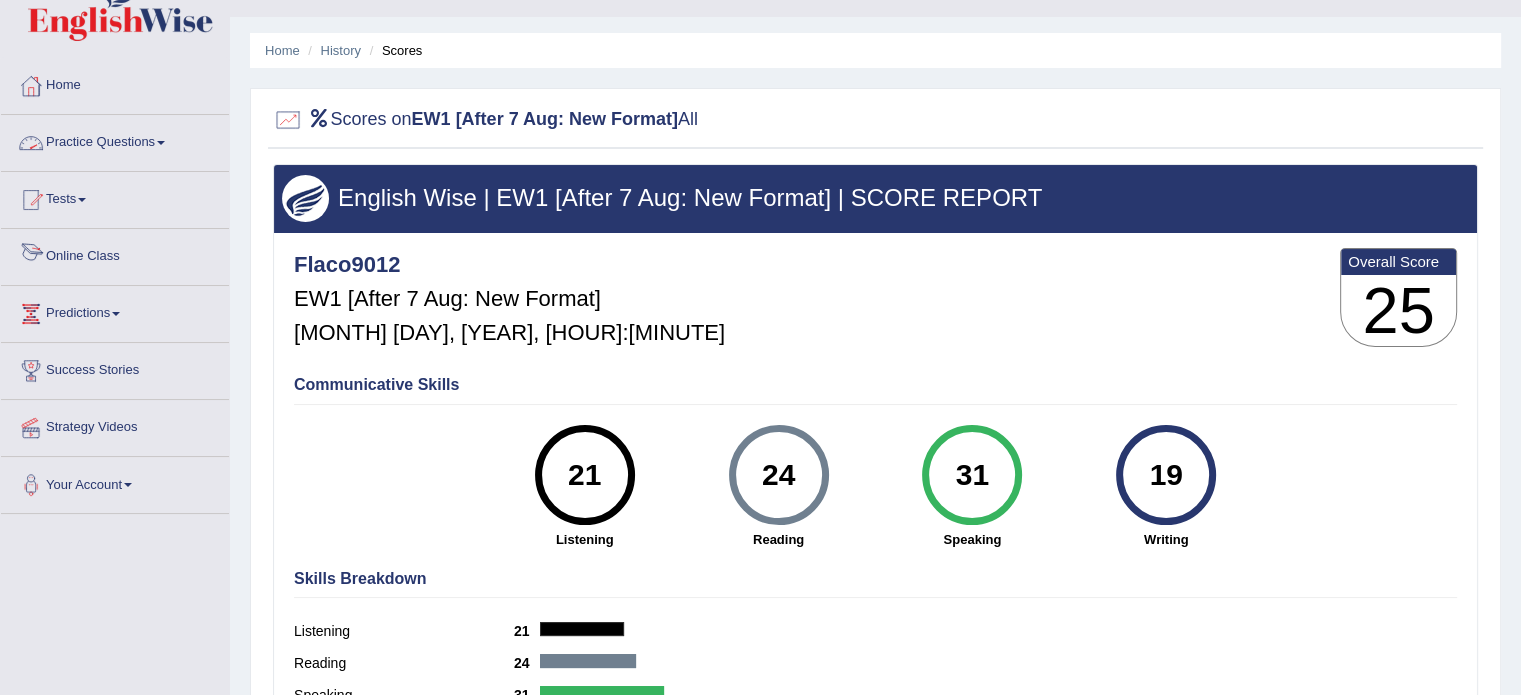 click on "Online Class" at bounding box center (115, 254) 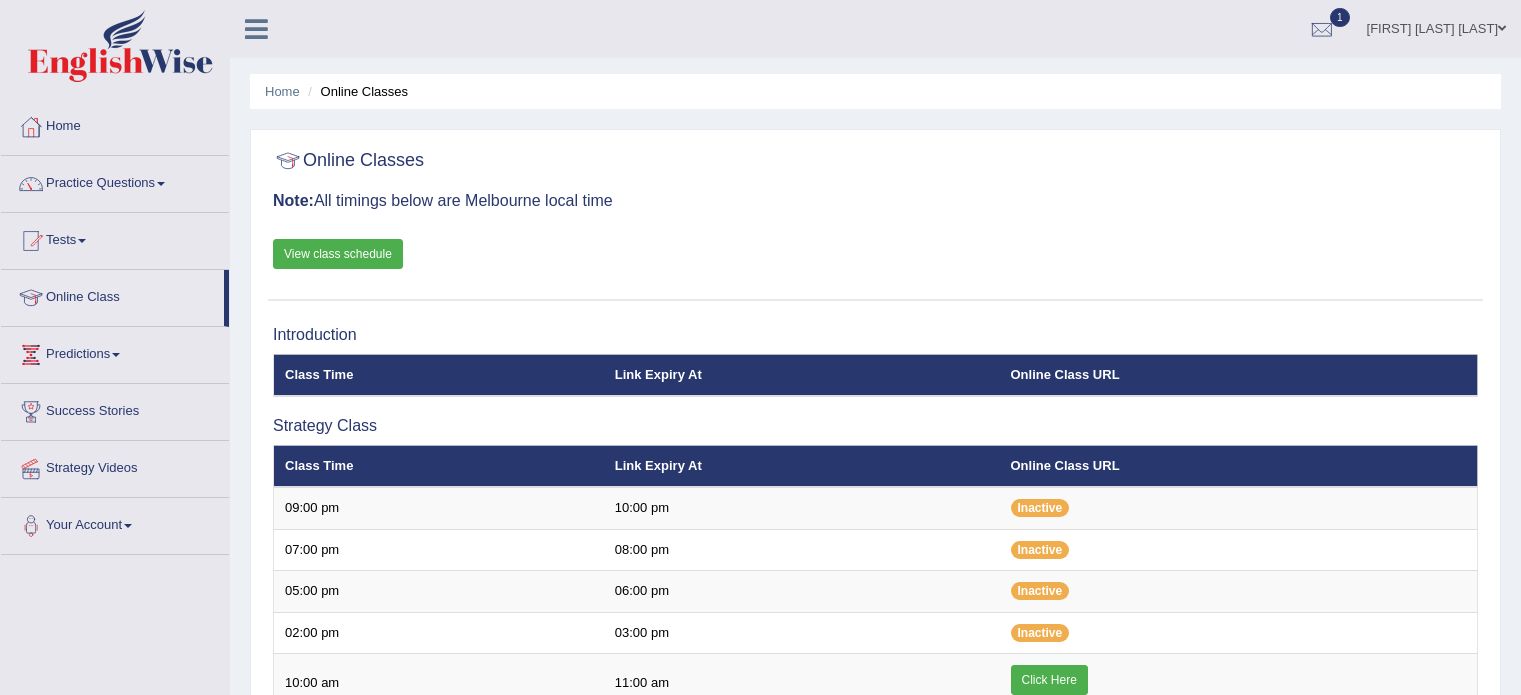scroll, scrollTop: 0, scrollLeft: 0, axis: both 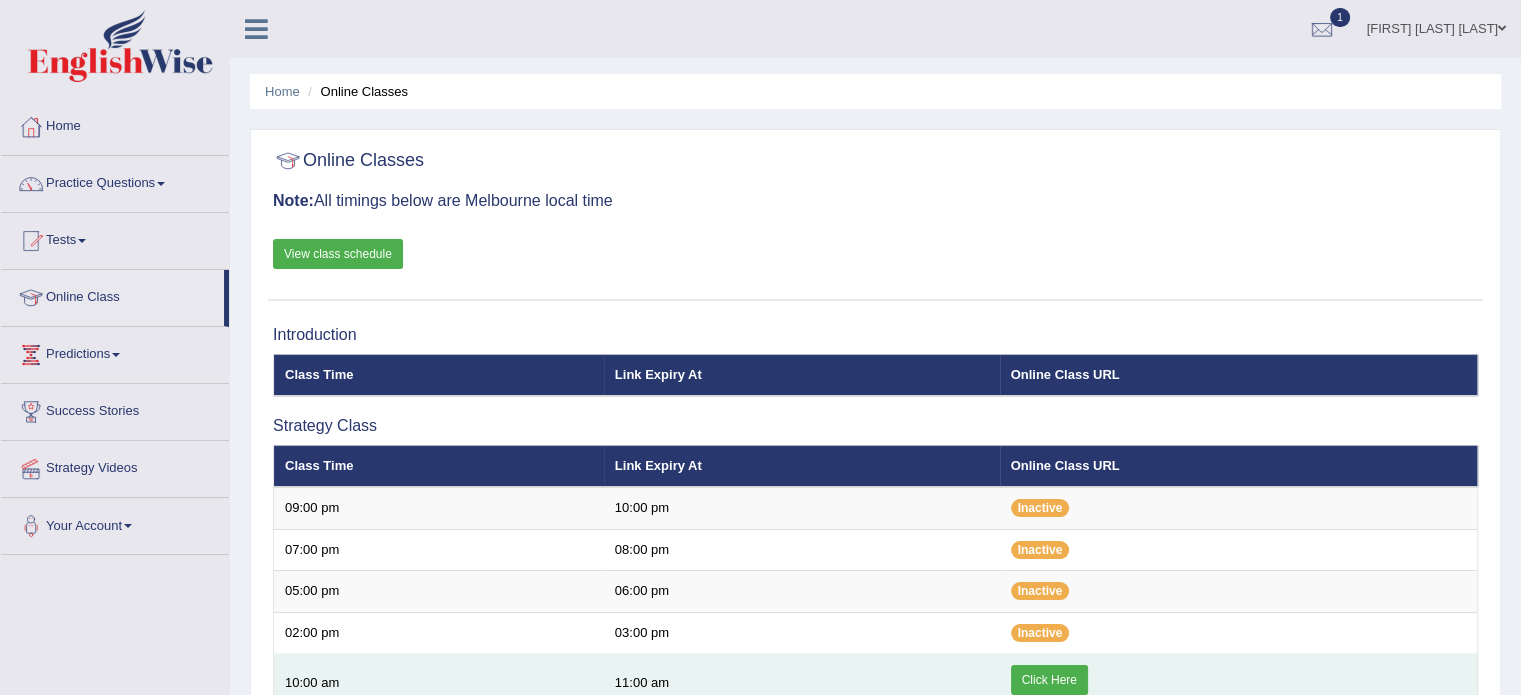 click on "Click Here" at bounding box center [1049, 680] 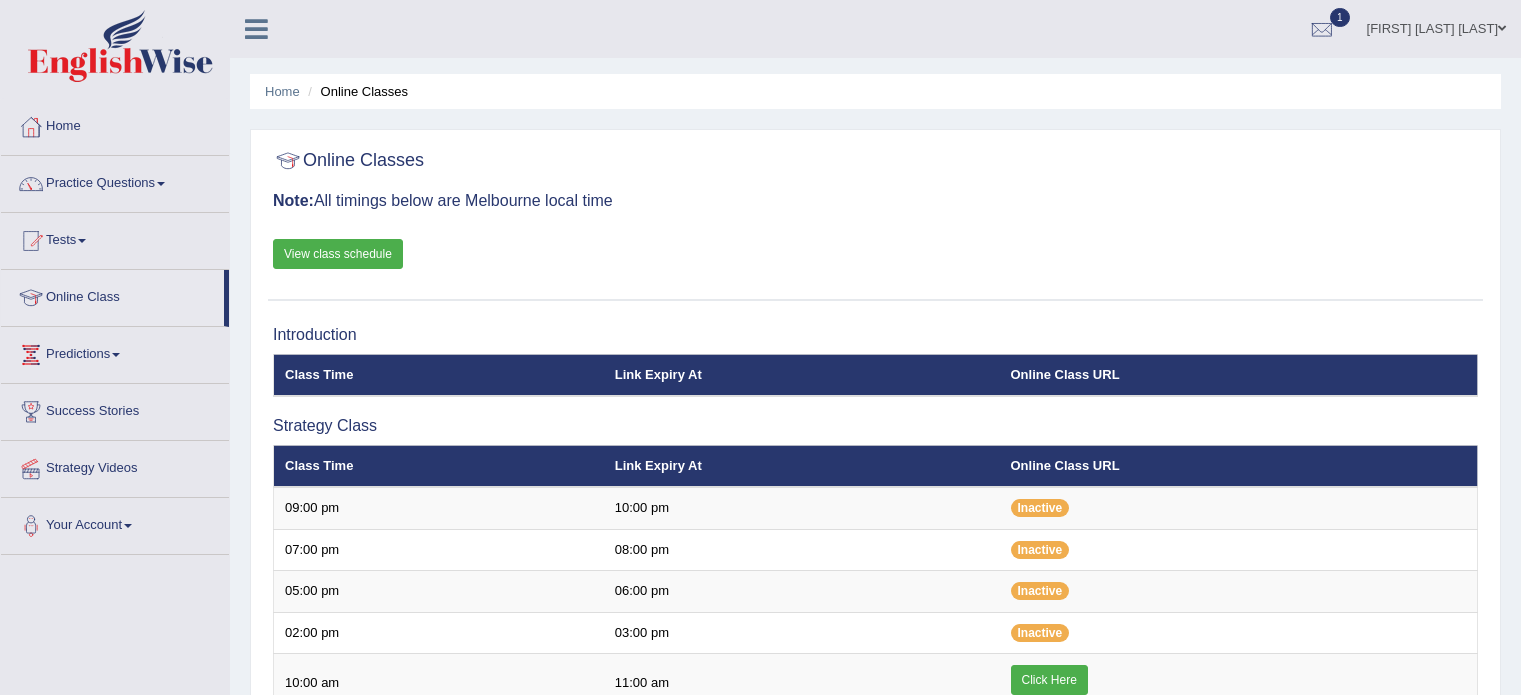 scroll, scrollTop: 0, scrollLeft: 0, axis: both 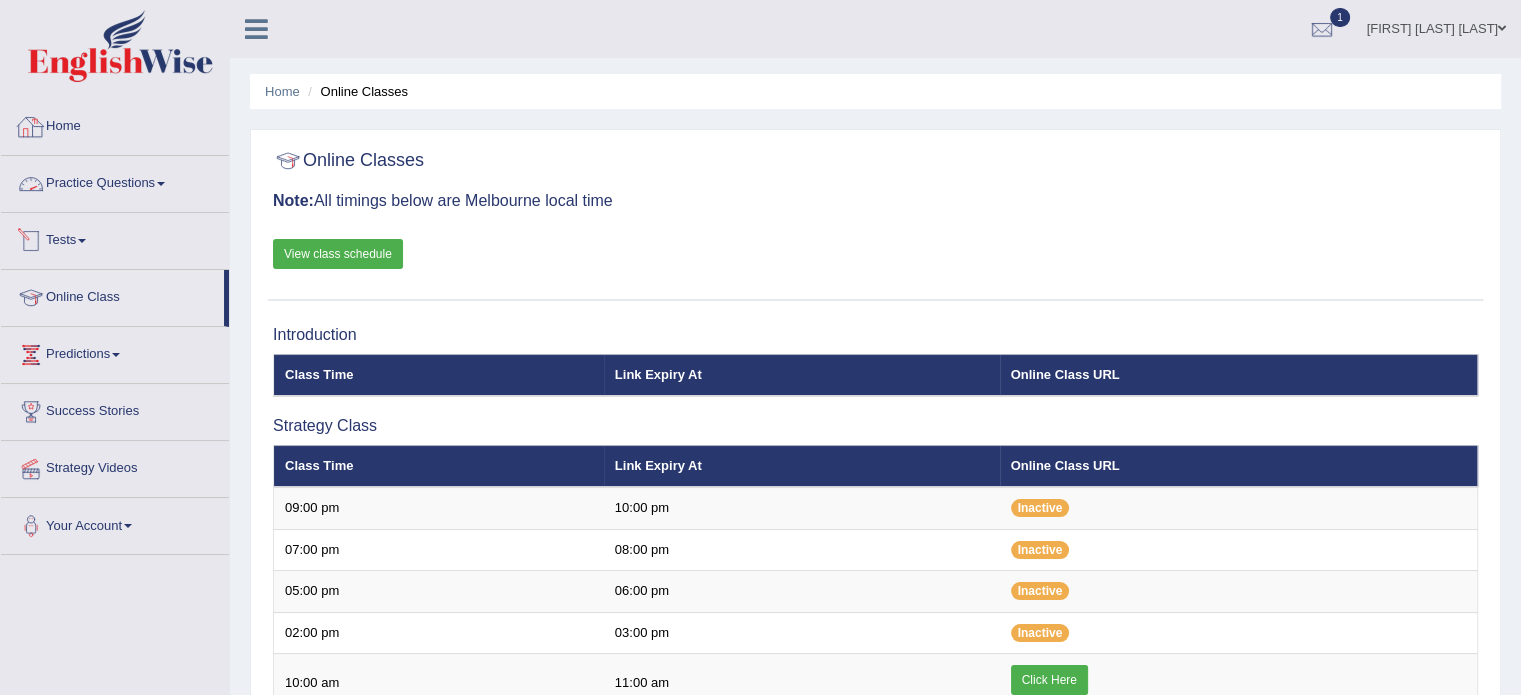 click on "Practice Questions" at bounding box center (115, 181) 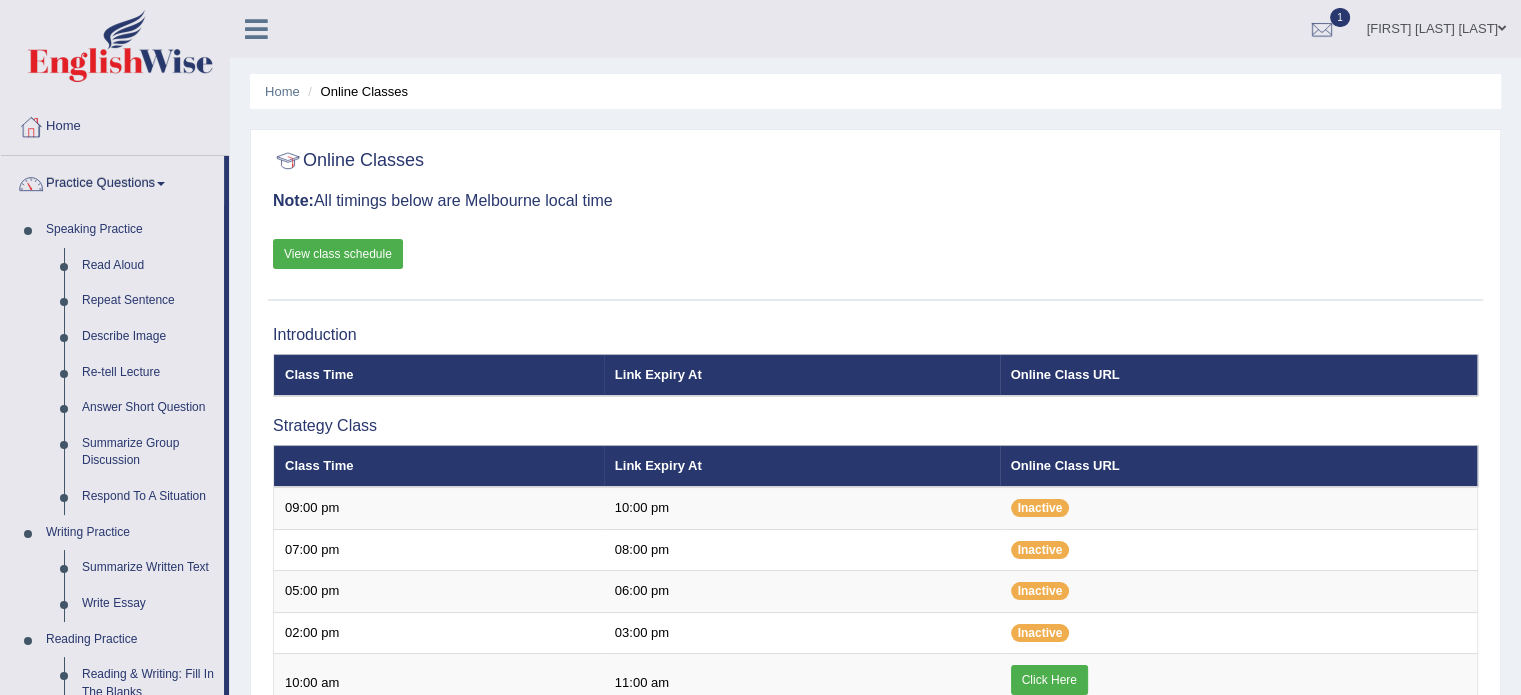 drag, startPoint x: 231, startPoint y: 261, endPoint x: 230, endPoint y: 345, distance: 84.00595 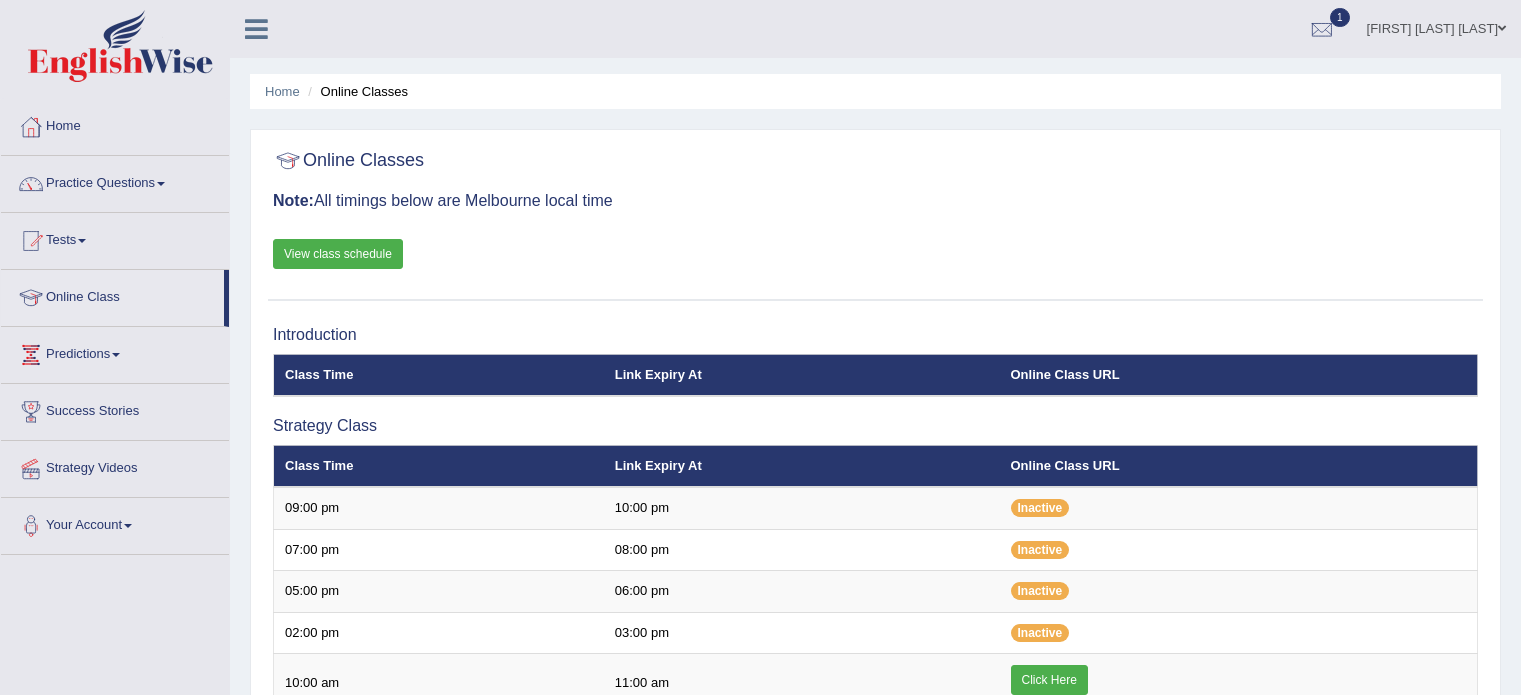 scroll, scrollTop: 0, scrollLeft: 0, axis: both 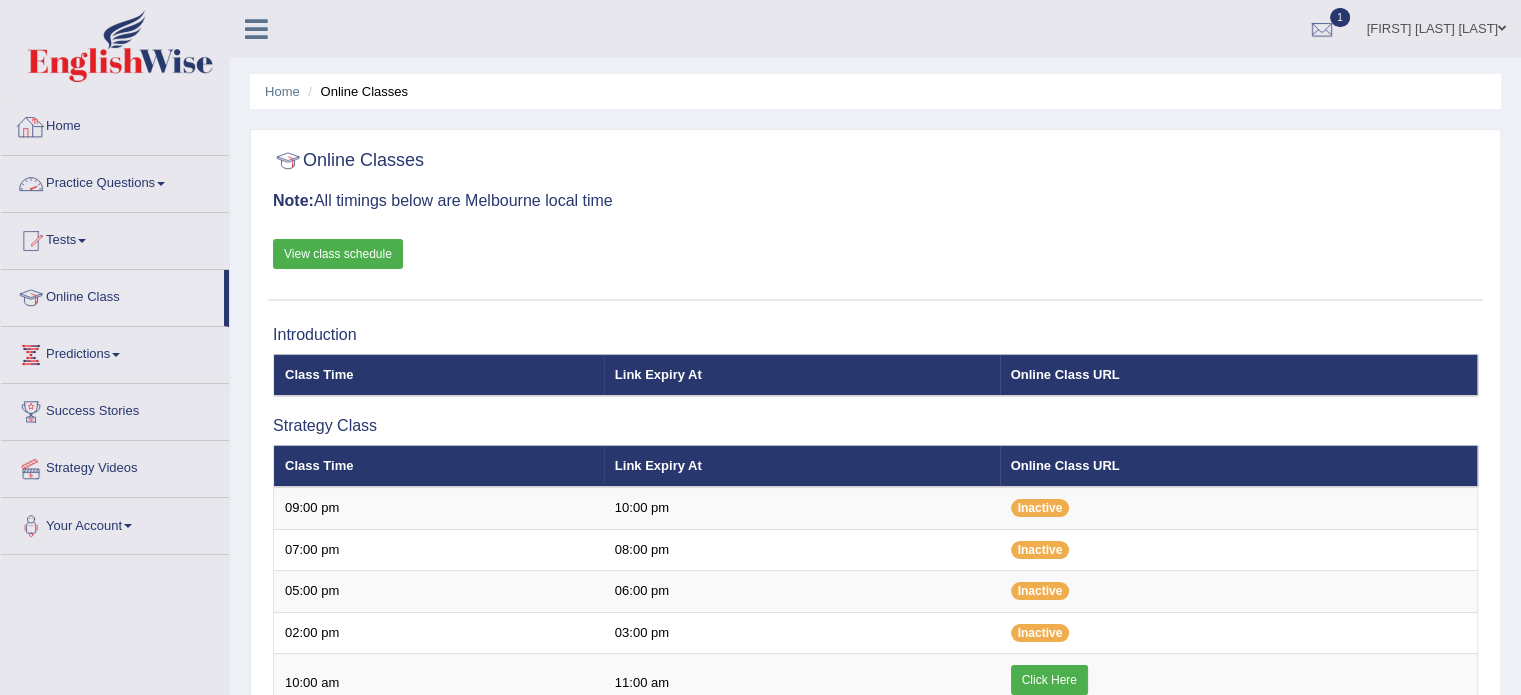 click on "Practice Questions" at bounding box center (115, 181) 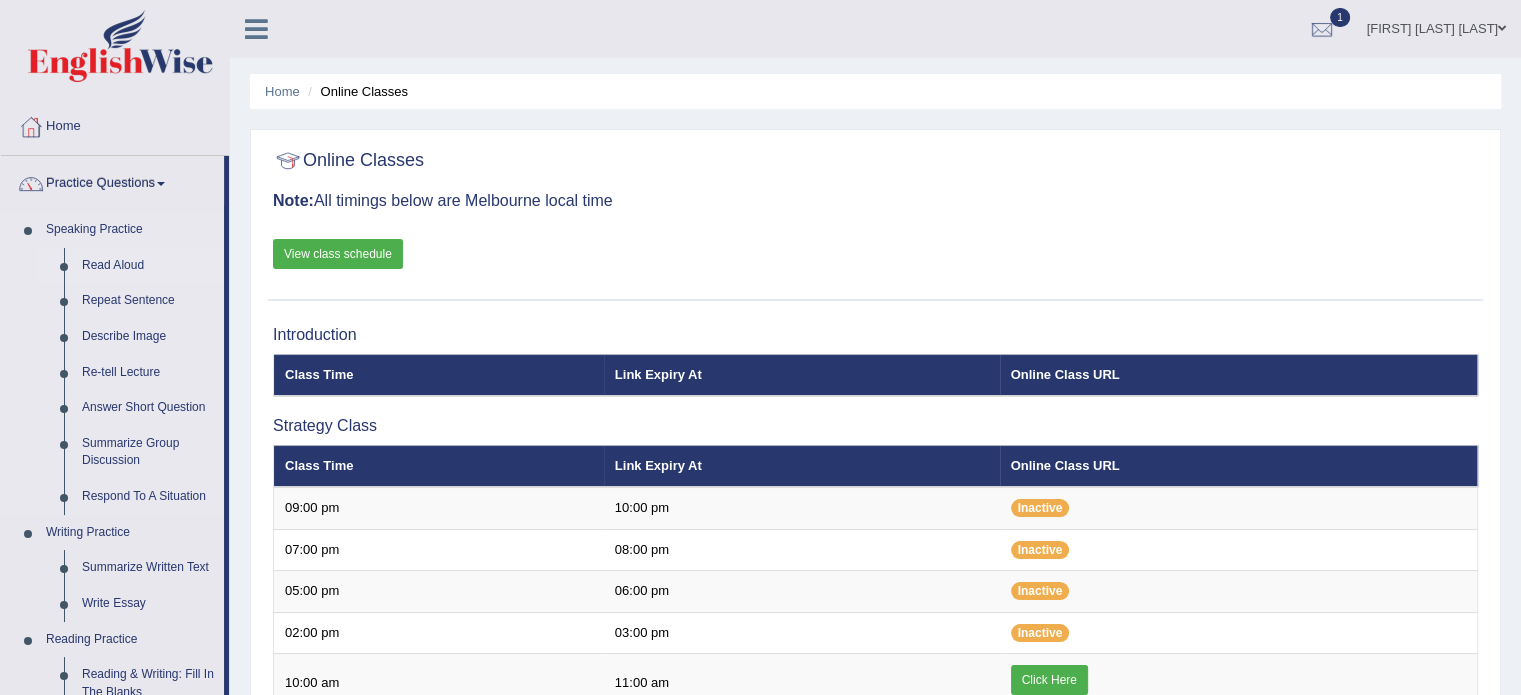 click on "Read Aloud" at bounding box center (148, 266) 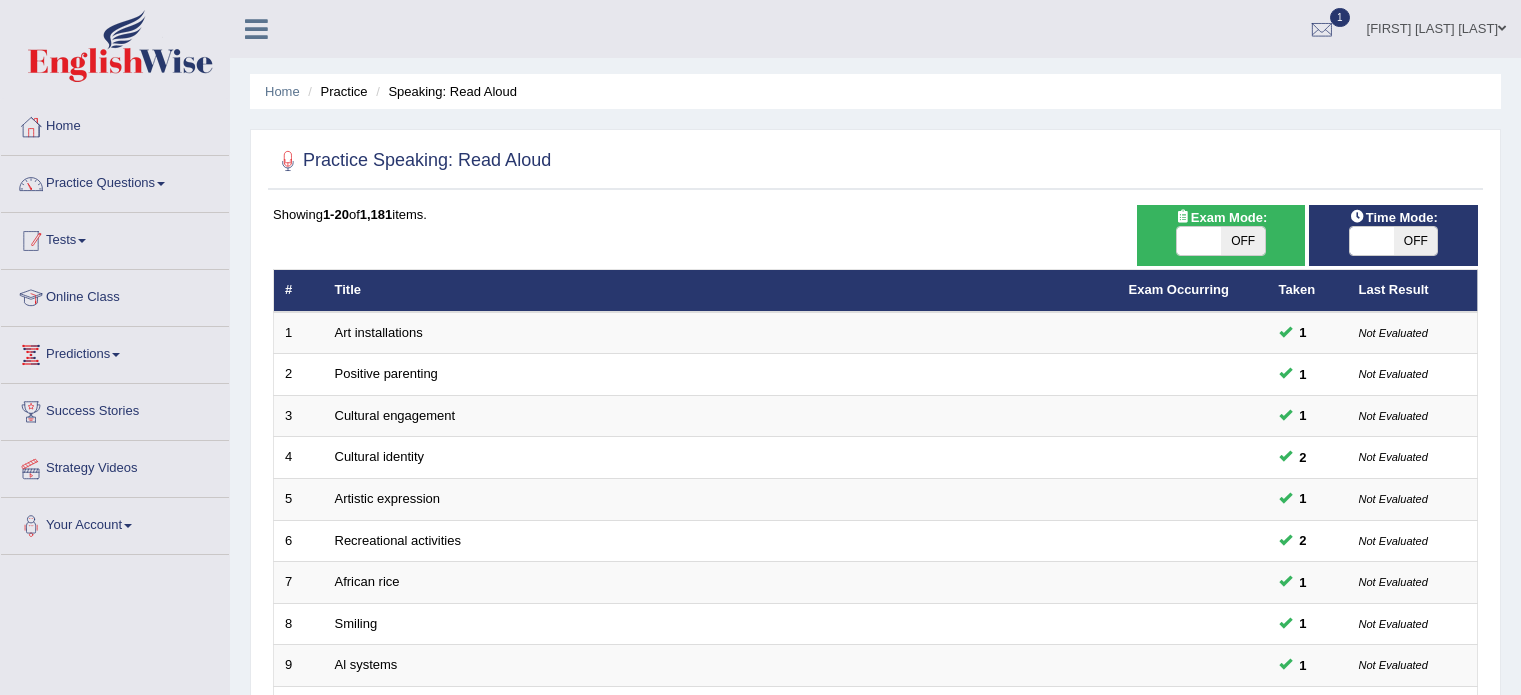 scroll, scrollTop: 0, scrollLeft: 0, axis: both 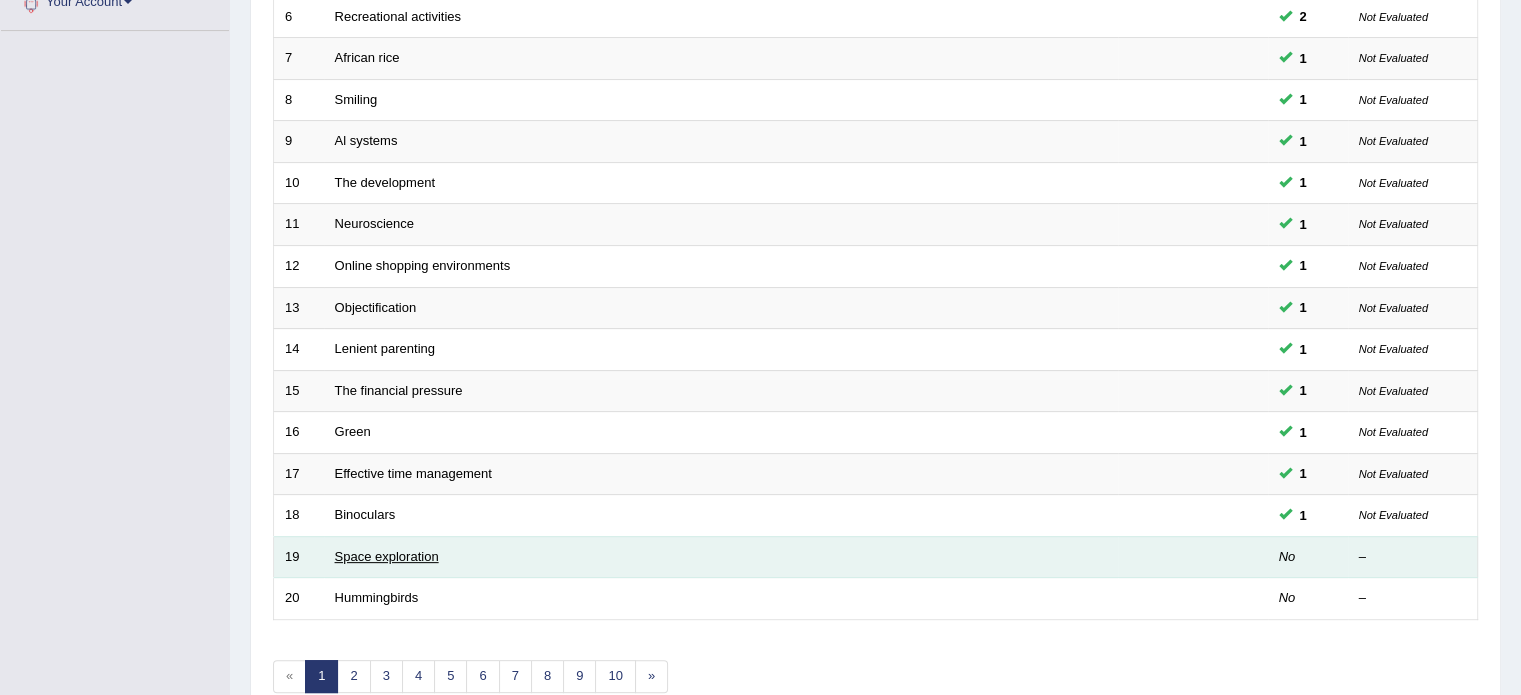 click on "Space exploration" at bounding box center (387, 556) 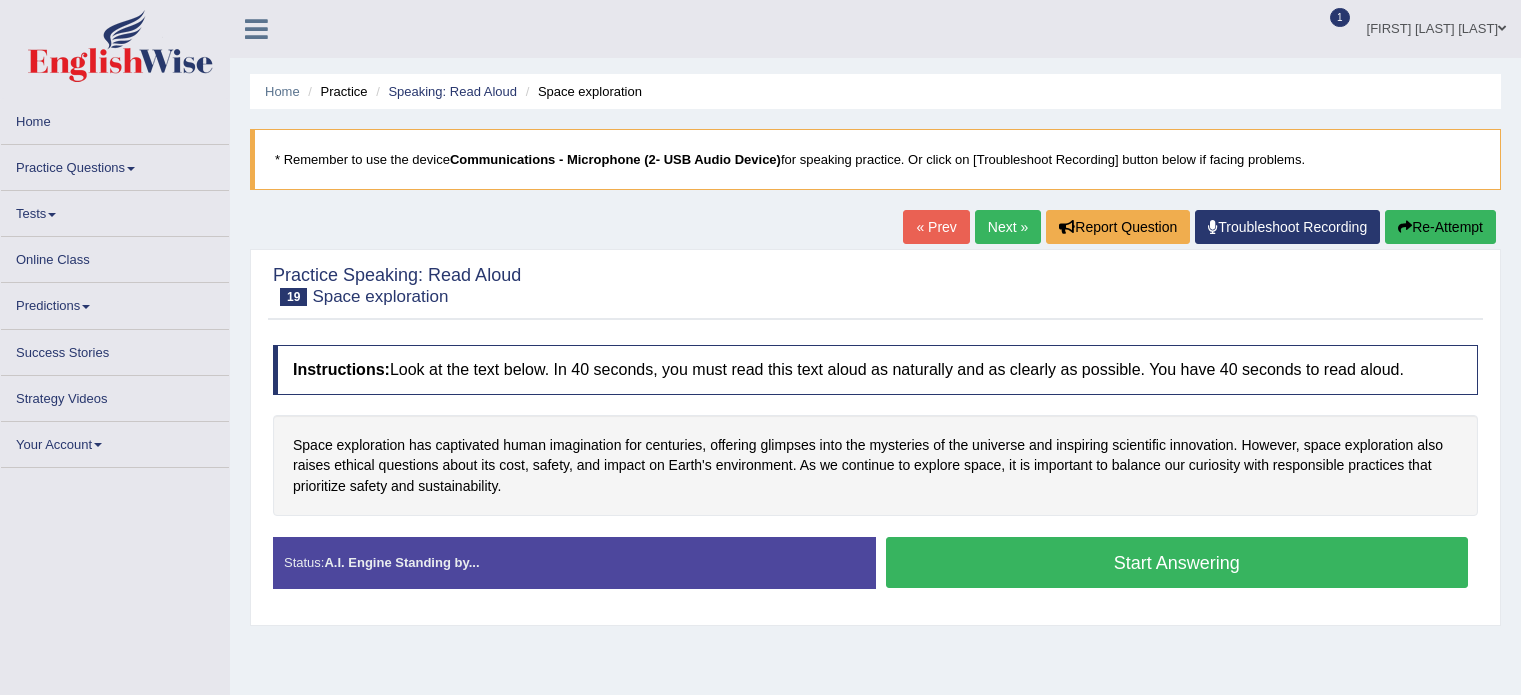 scroll, scrollTop: 0, scrollLeft: 0, axis: both 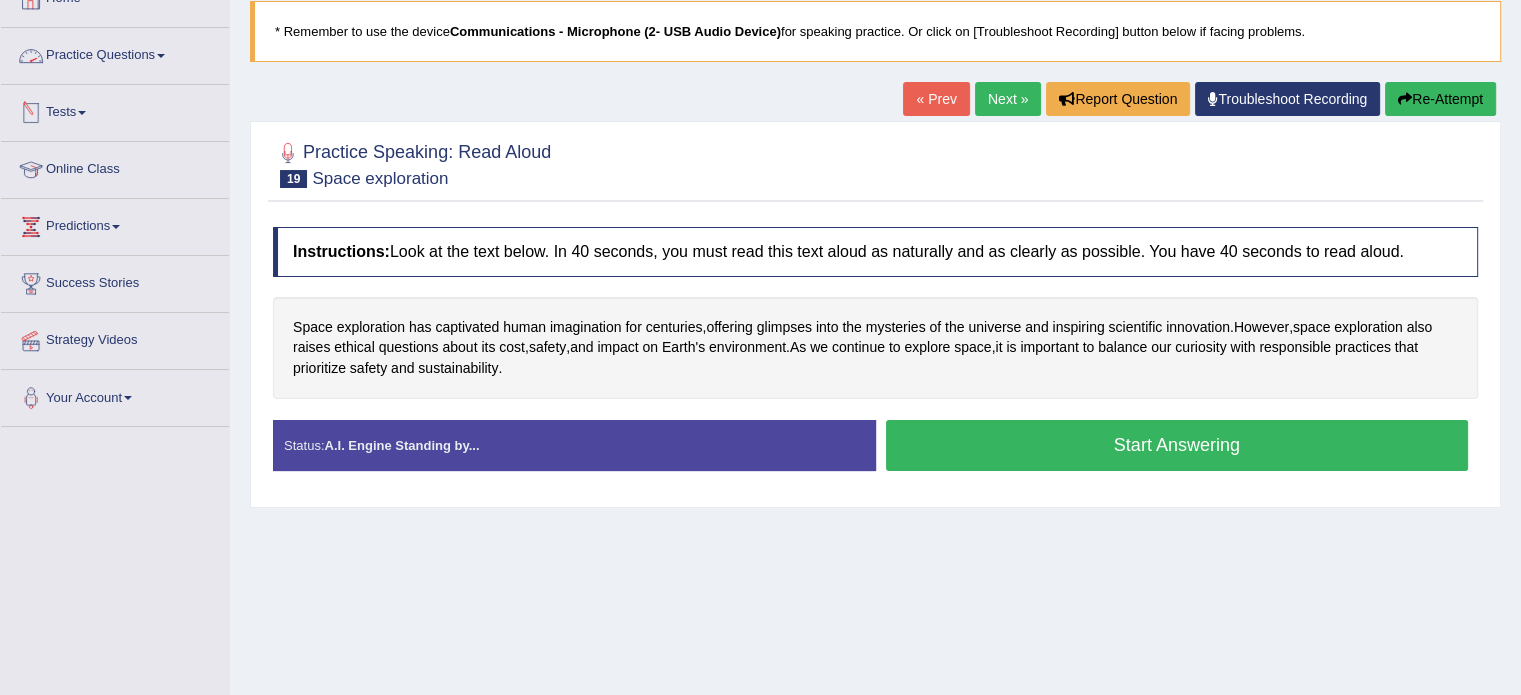click at bounding box center [161, 56] 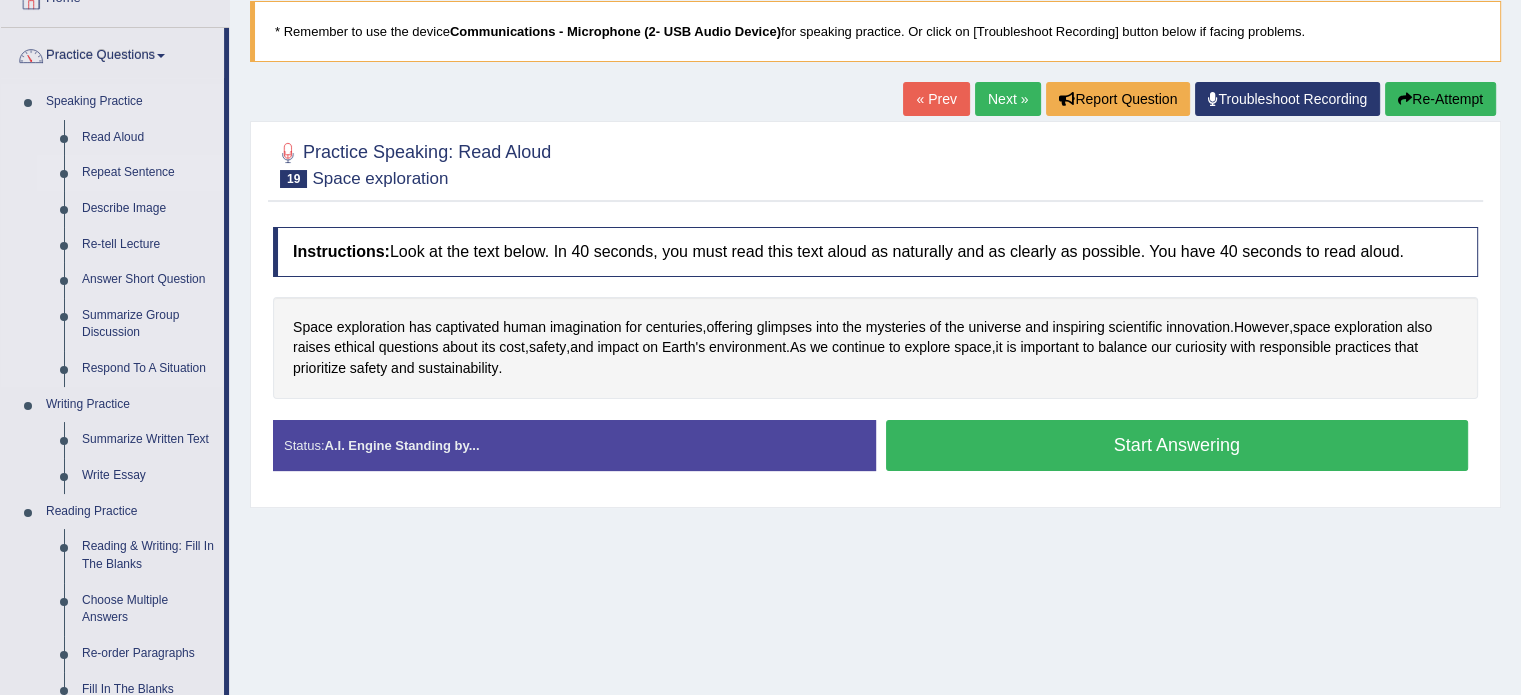 click on "Repeat Sentence" at bounding box center [148, 173] 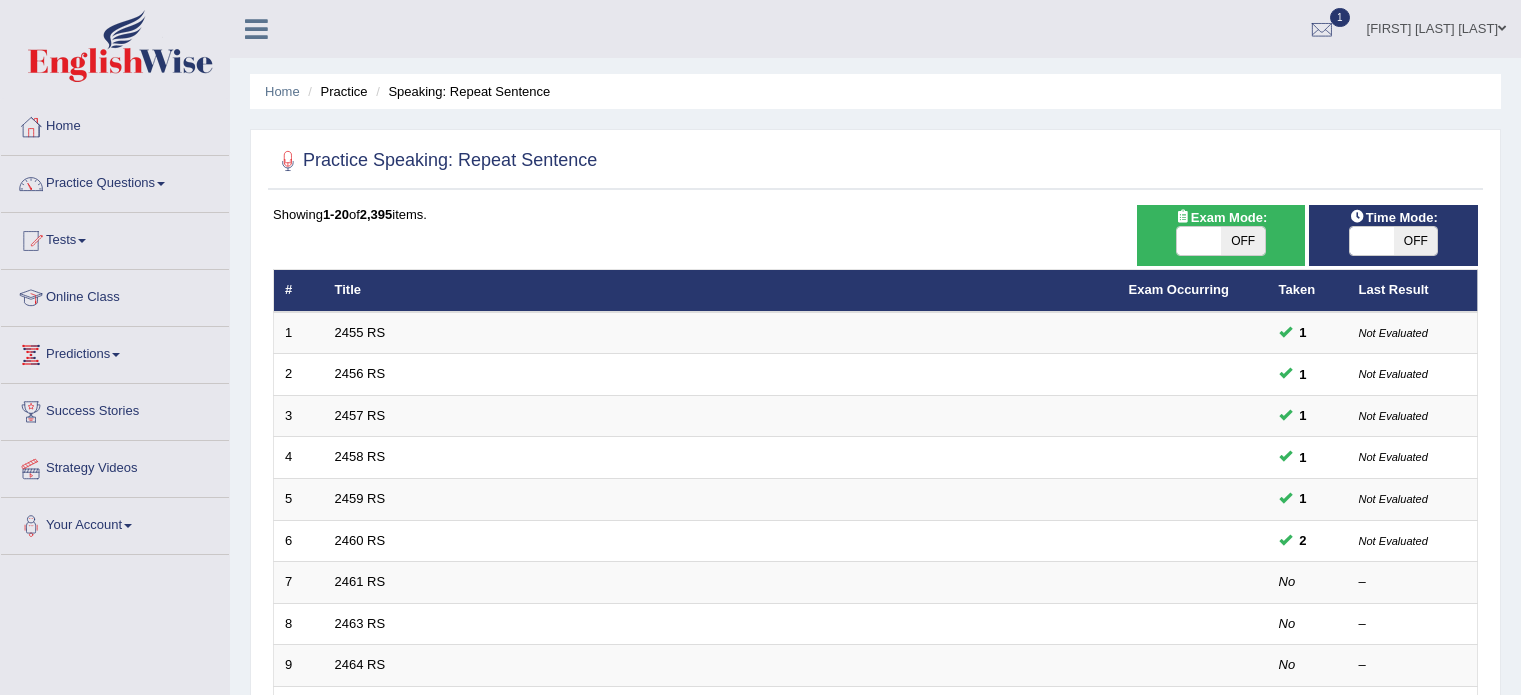 scroll, scrollTop: 0, scrollLeft: 0, axis: both 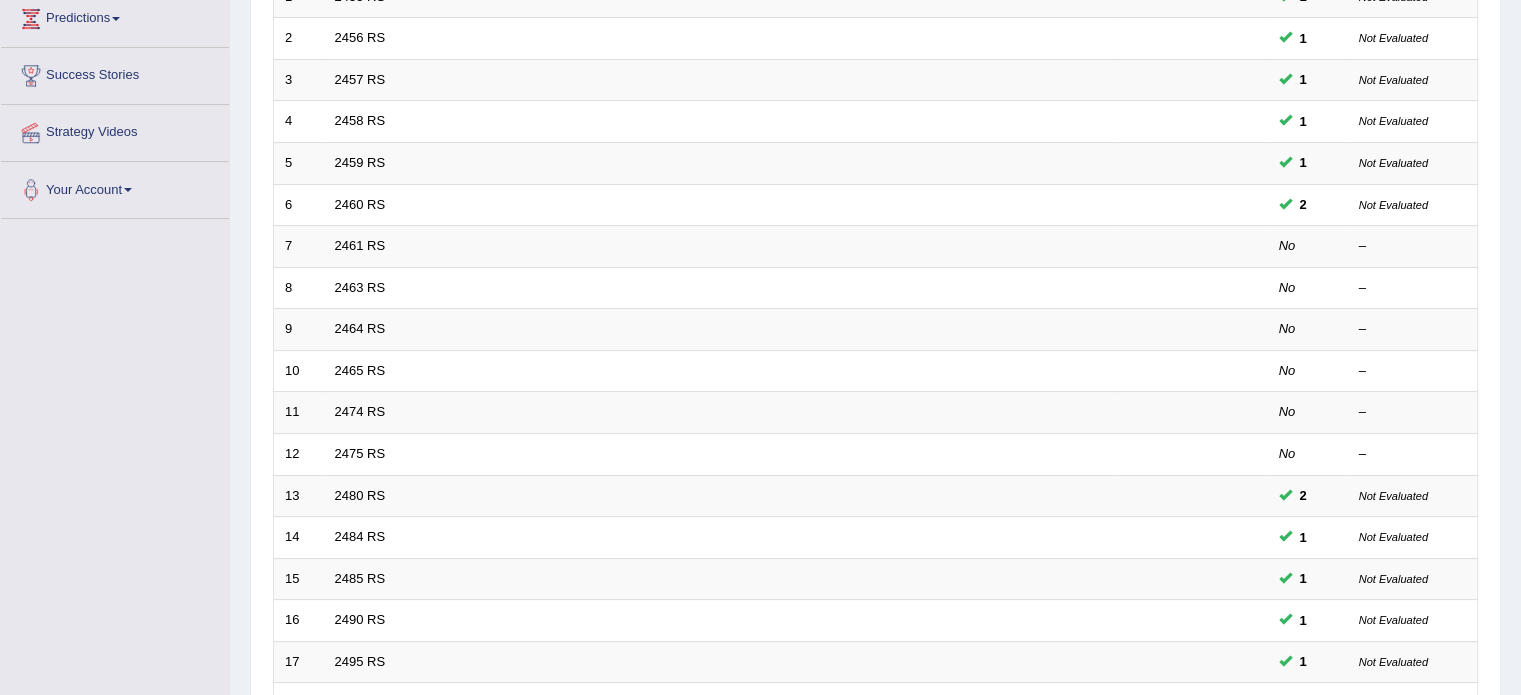 drag, startPoint x: 1526, startPoint y: 238, endPoint x: 1494, endPoint y: 407, distance: 172.00291 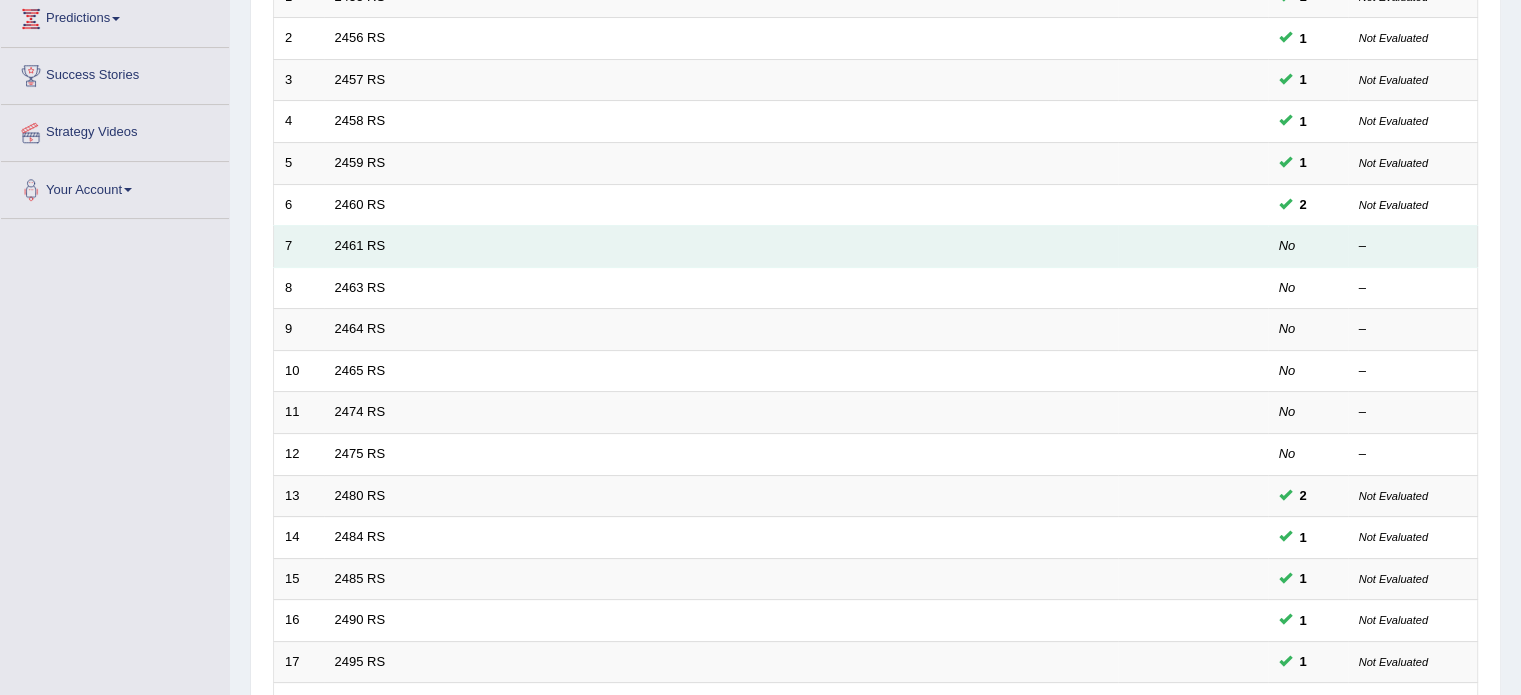 click on "2461 RS" at bounding box center (721, 247) 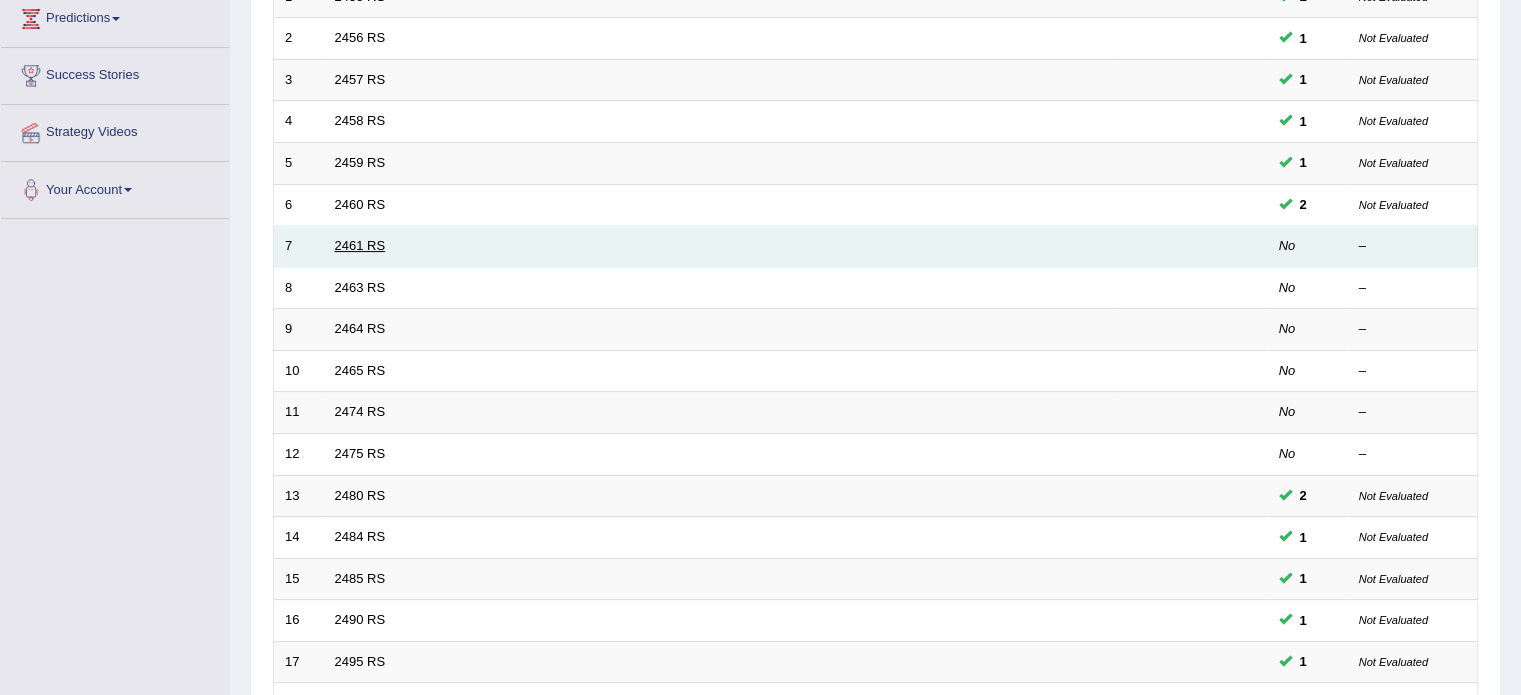 click on "2461 RS" at bounding box center (360, 245) 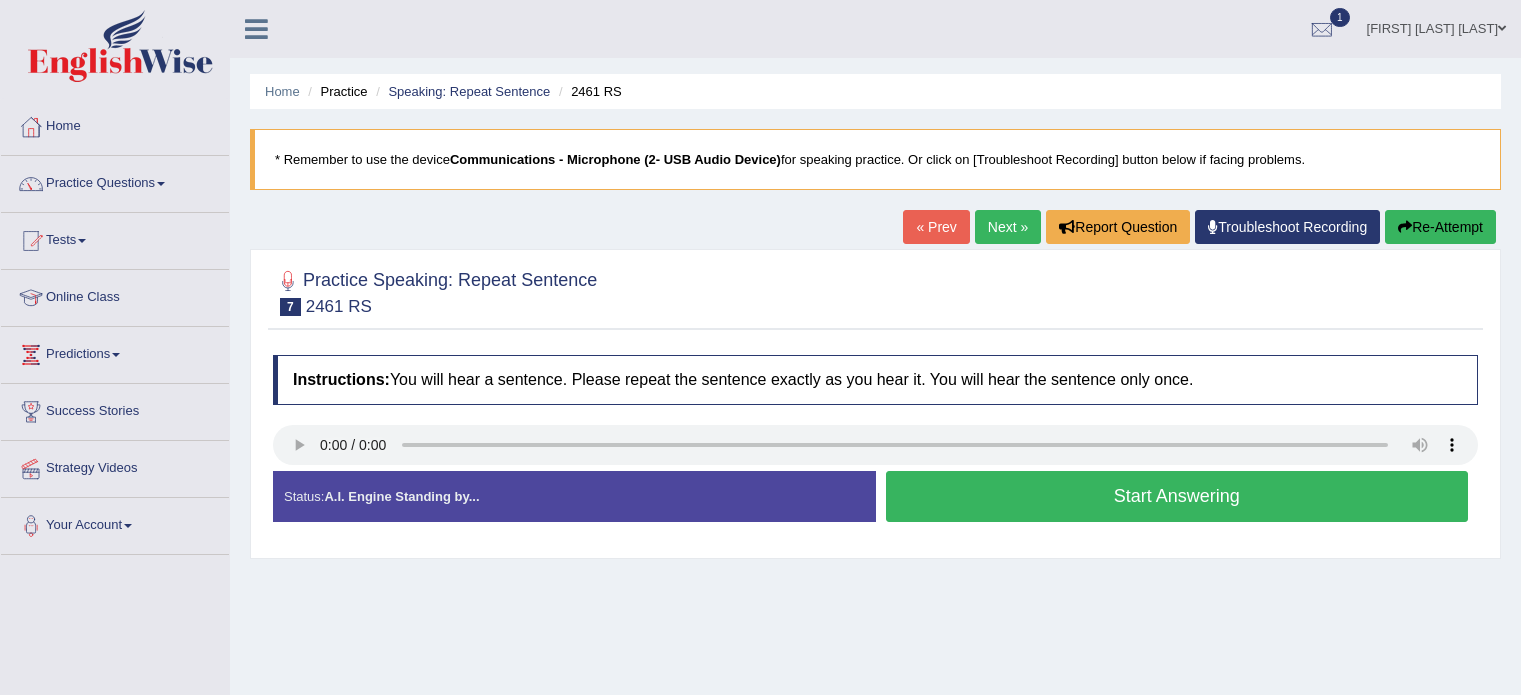 scroll, scrollTop: 0, scrollLeft: 0, axis: both 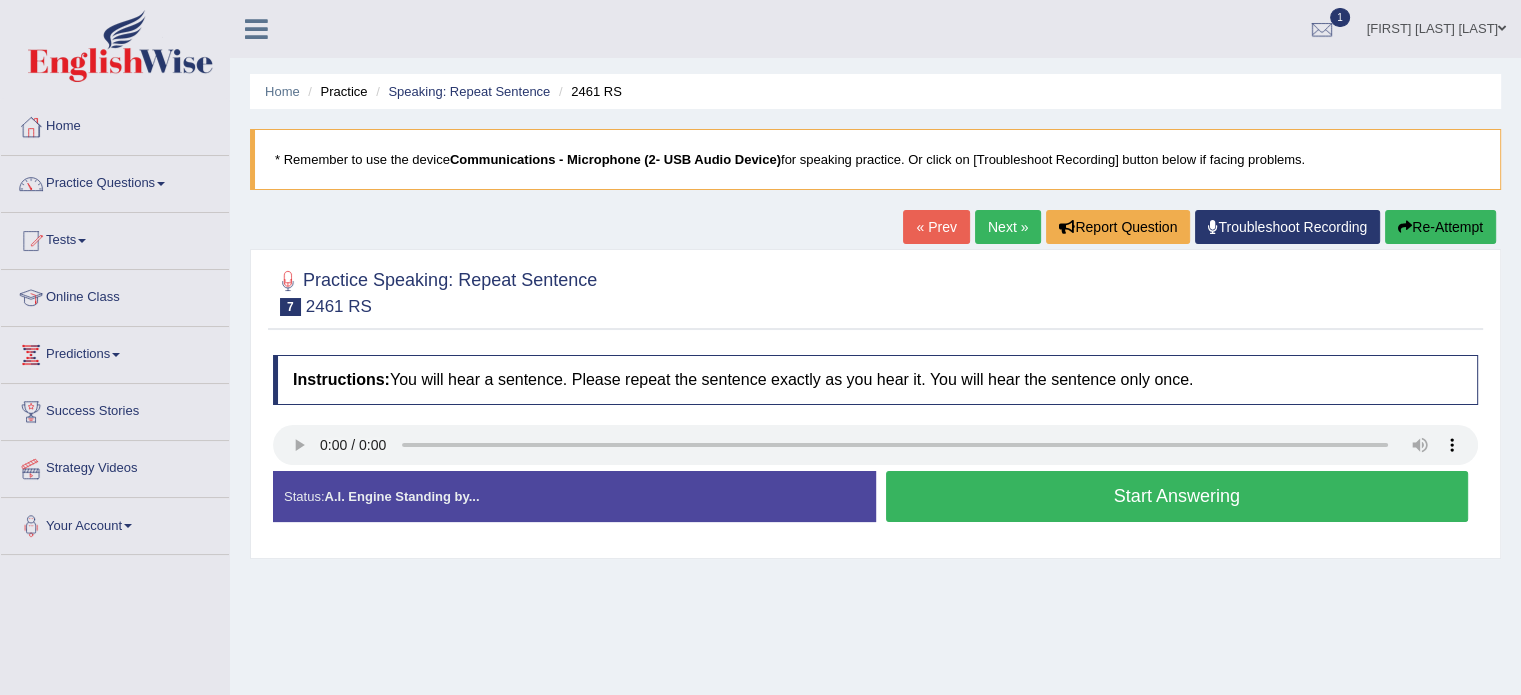click on "Start Answering" at bounding box center [1177, 496] 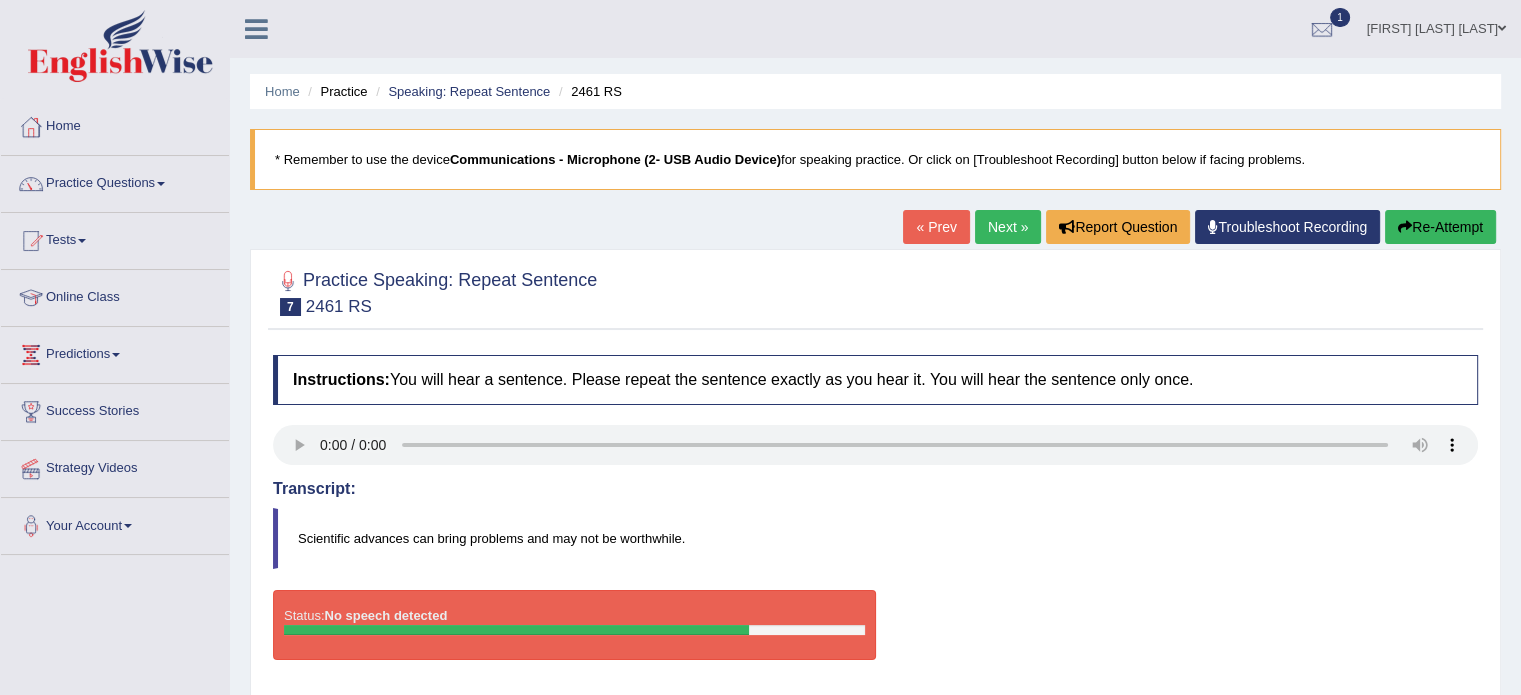 click on "Scientific advances can bring problems and may not be worthwhile." at bounding box center (875, 538) 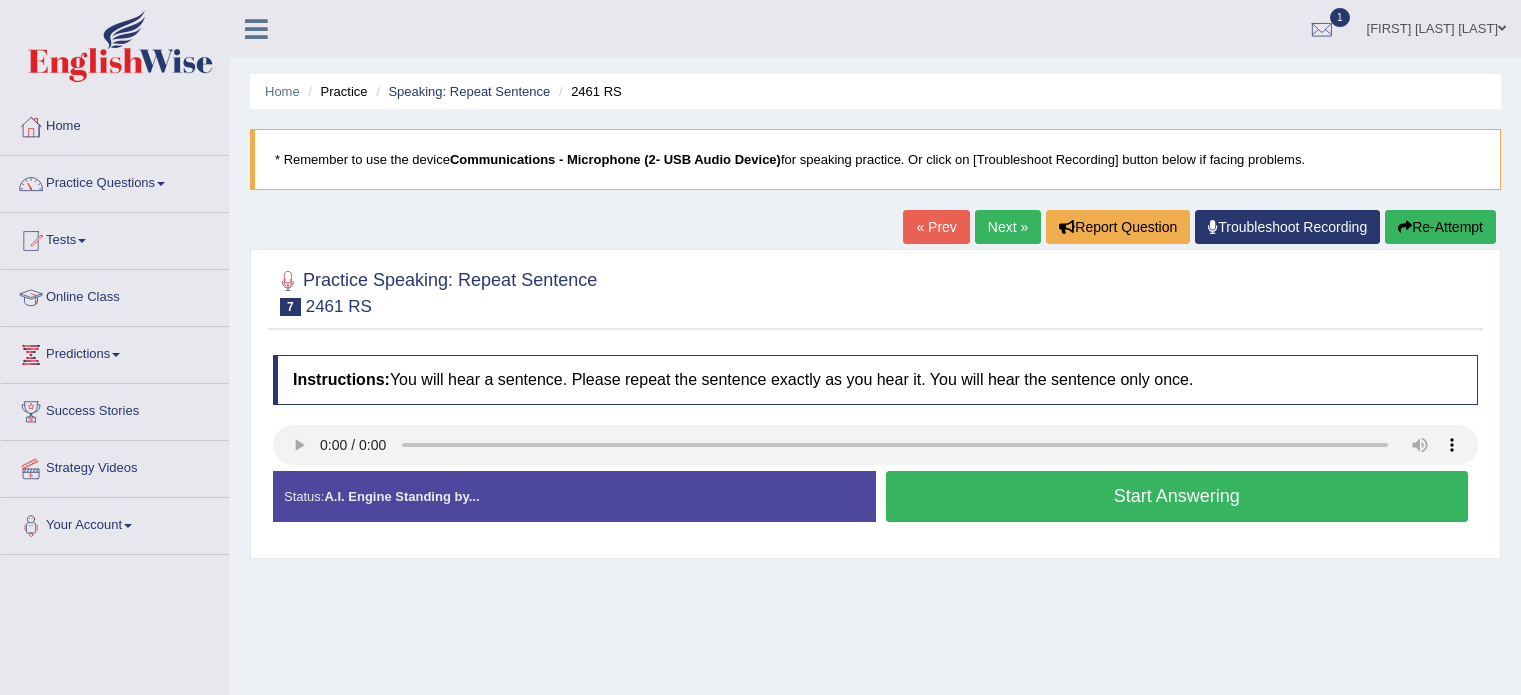 scroll, scrollTop: 0, scrollLeft: 0, axis: both 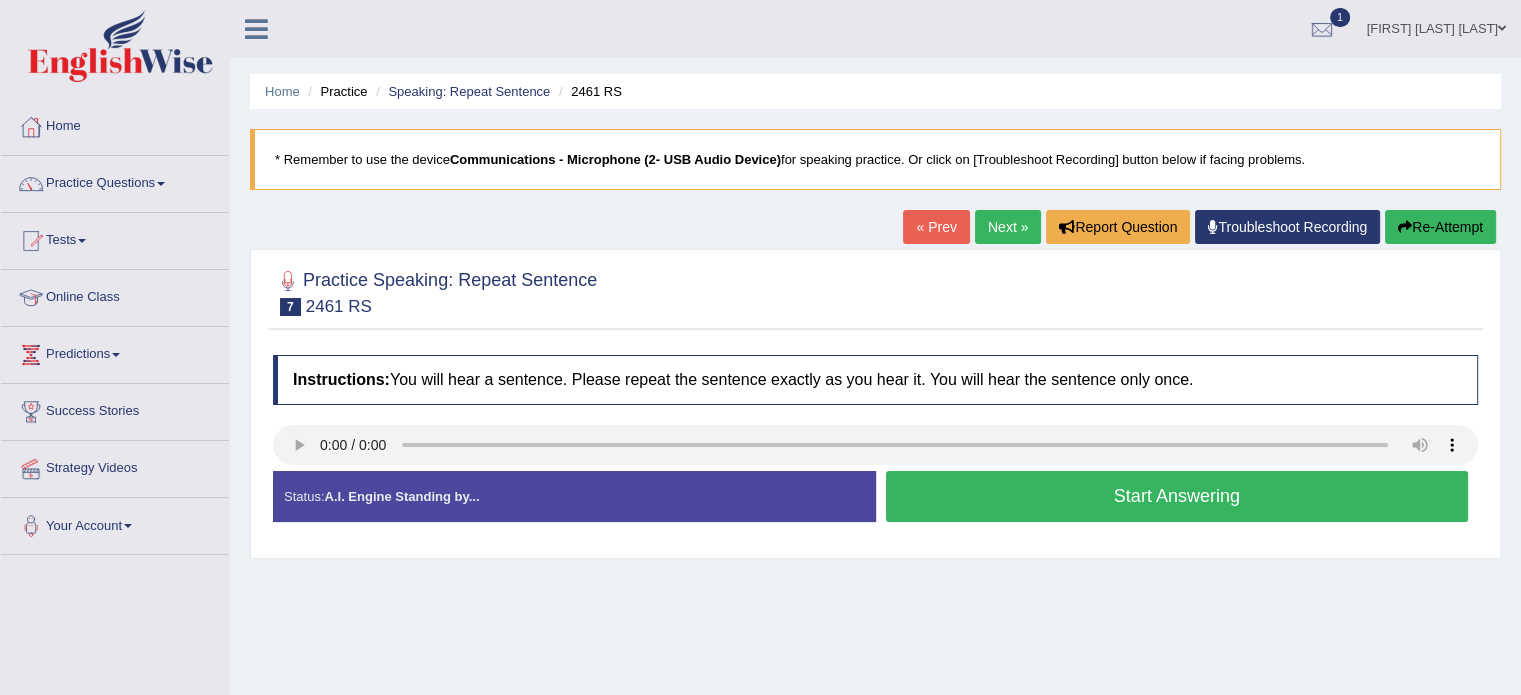 click on "Start Answering" at bounding box center [1177, 496] 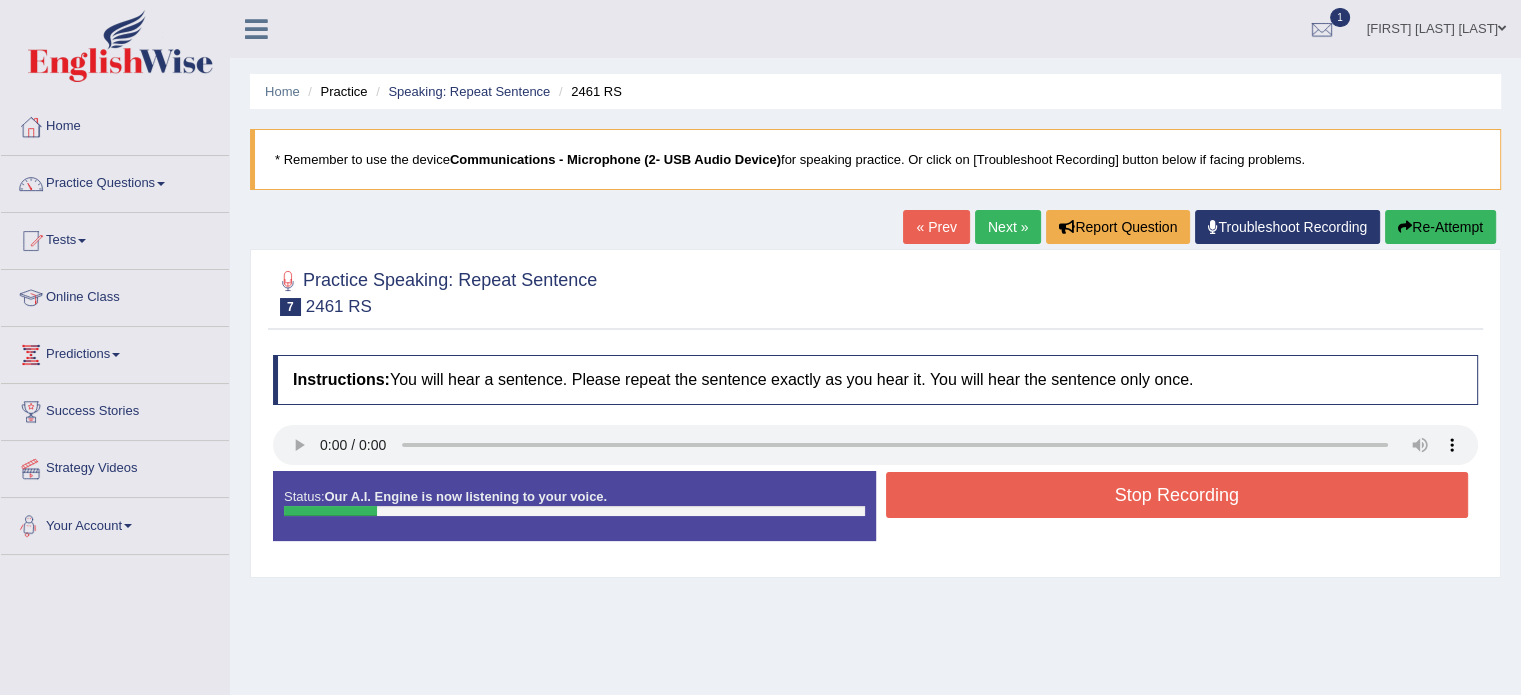 click on "Status:  Our A.I. Engine is now listening to your voice." at bounding box center [574, 506] 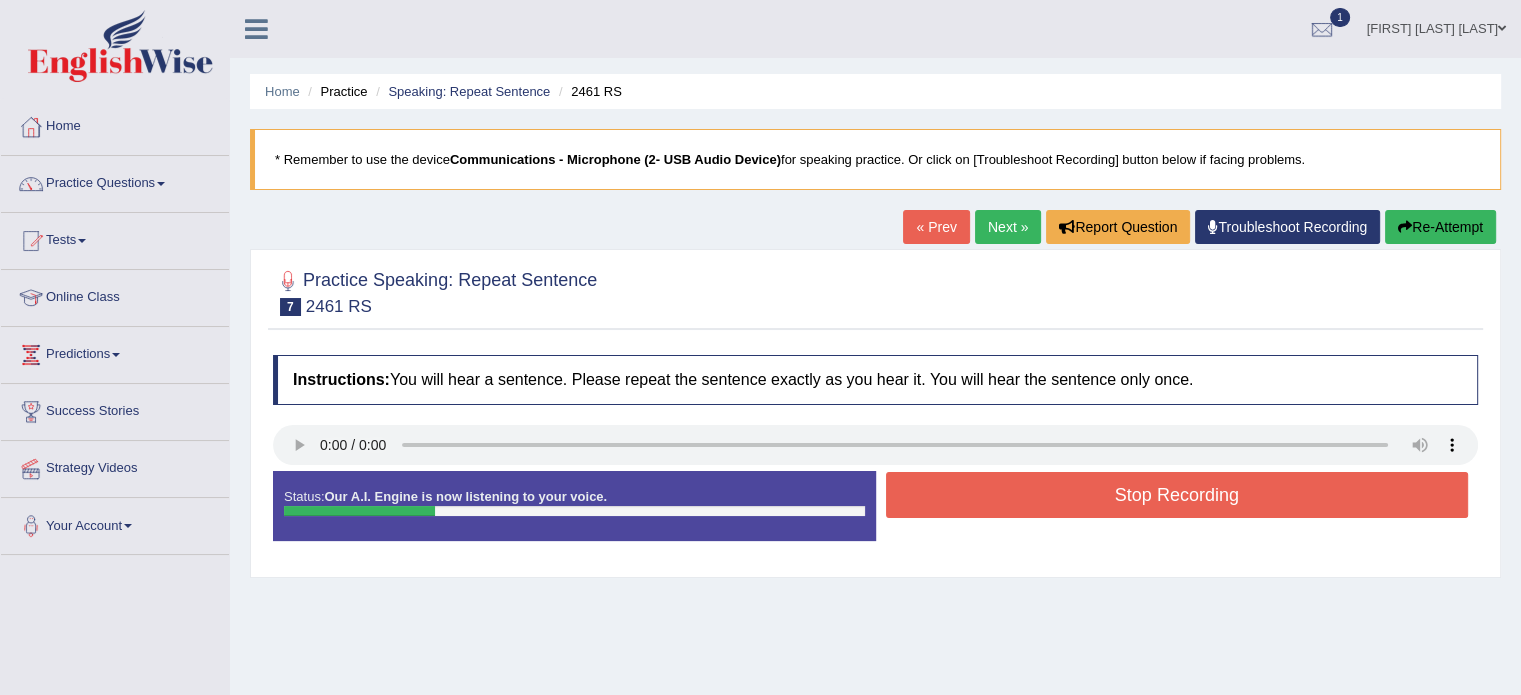 click on "Status:  Our A.I. Engine is now listening to your voice." at bounding box center (574, 506) 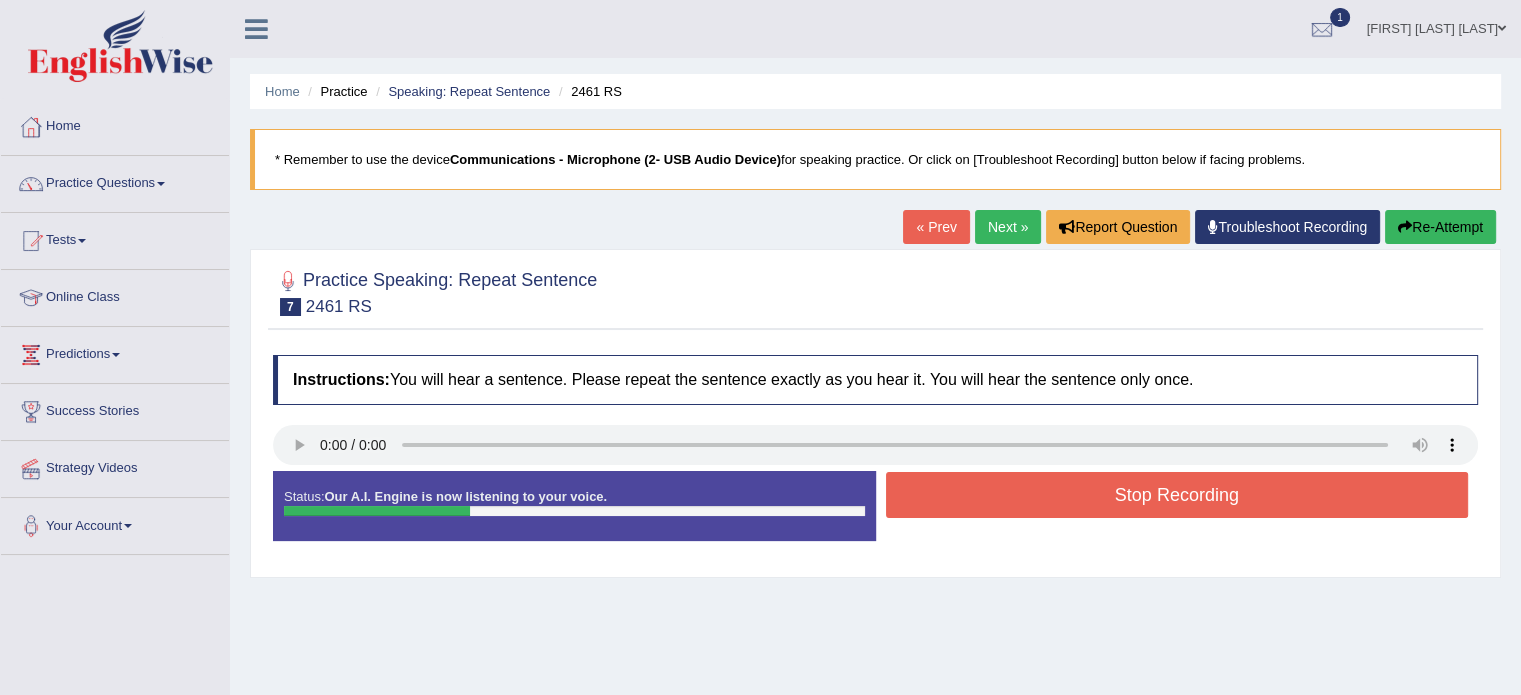 click on "Stop Recording" at bounding box center [1177, 495] 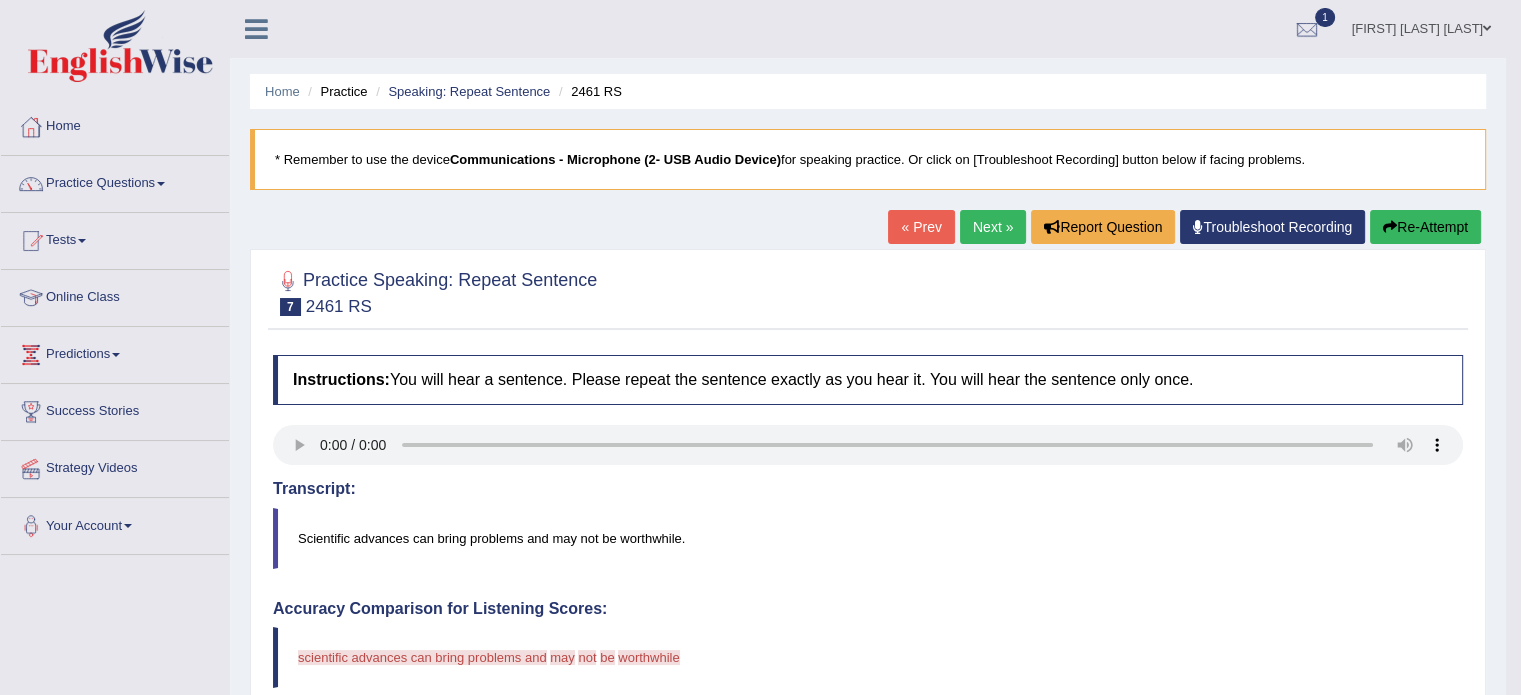 click on "Re-Attempt" at bounding box center (1425, 227) 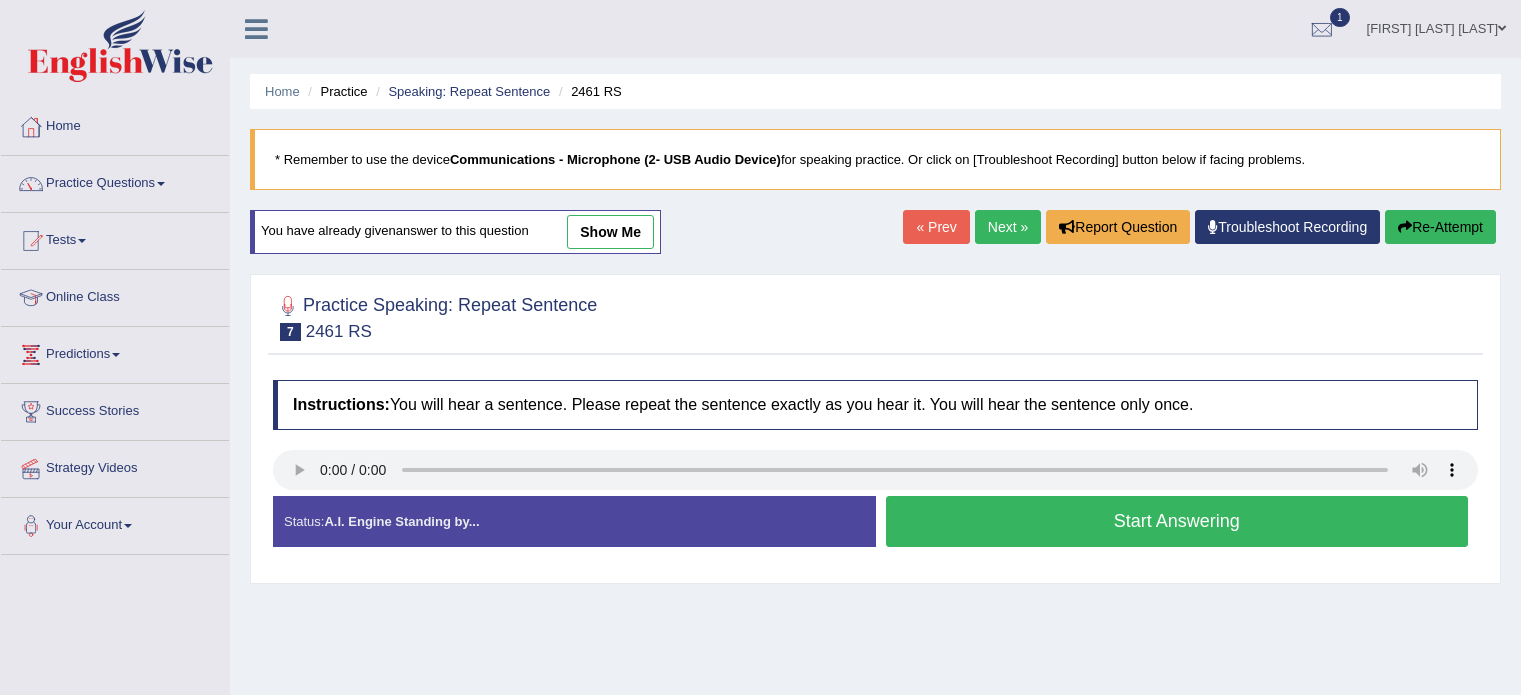 scroll, scrollTop: 0, scrollLeft: 0, axis: both 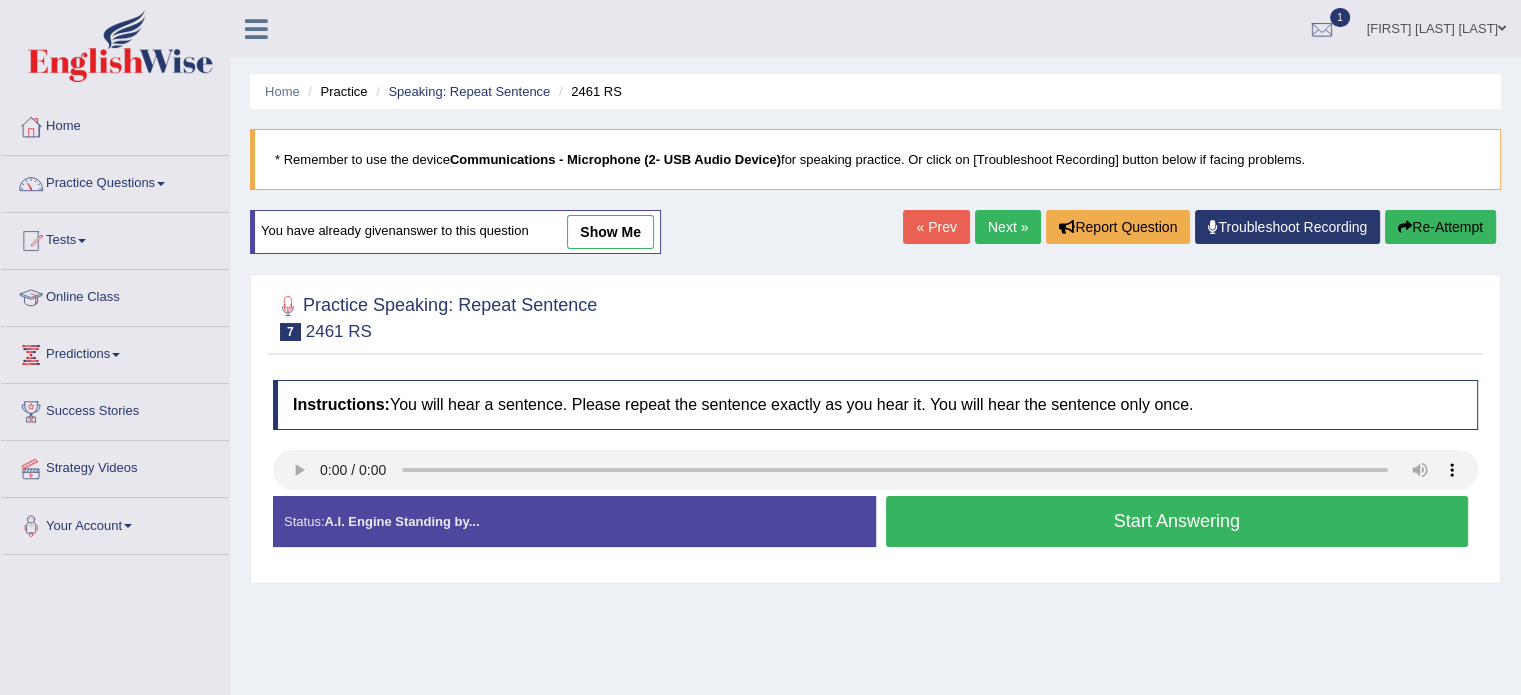 click on "Start Answering" at bounding box center (1177, 521) 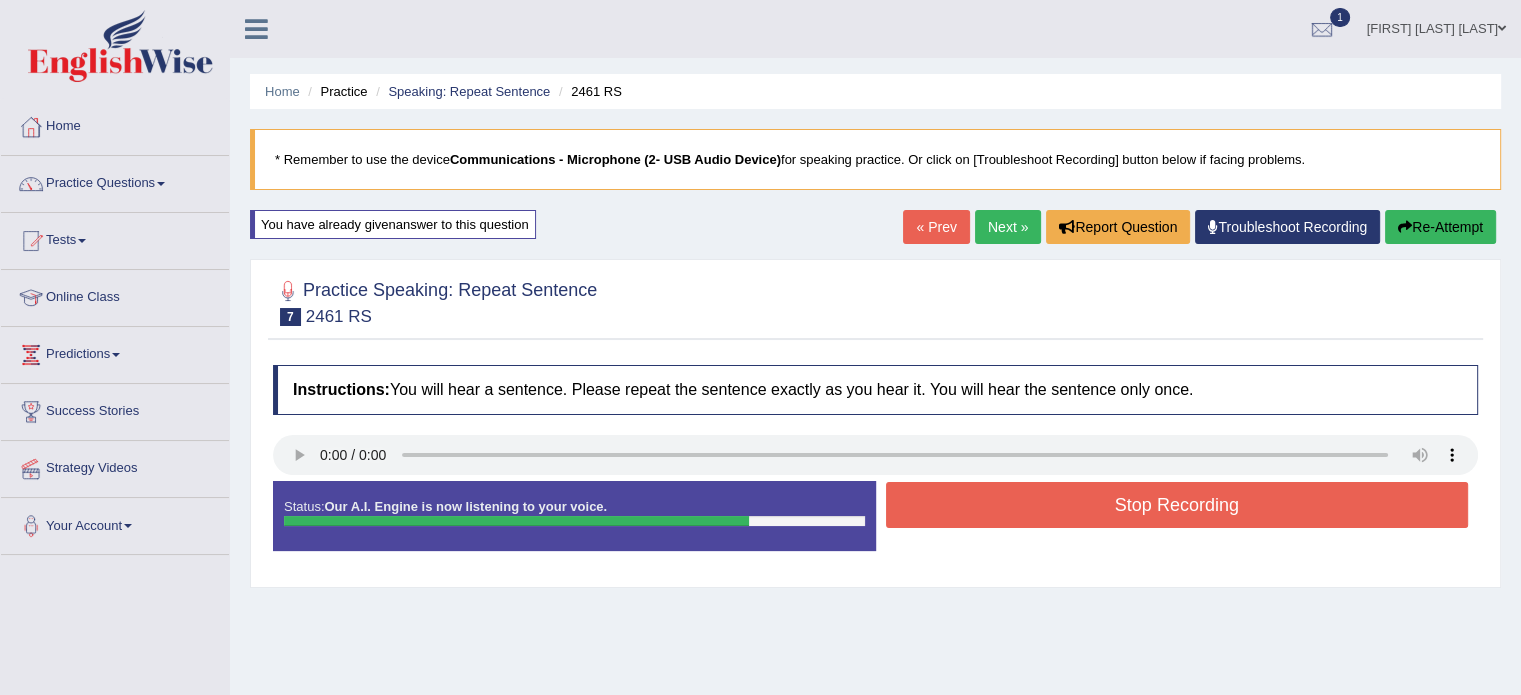 click on "Re-Attempt" at bounding box center [1440, 227] 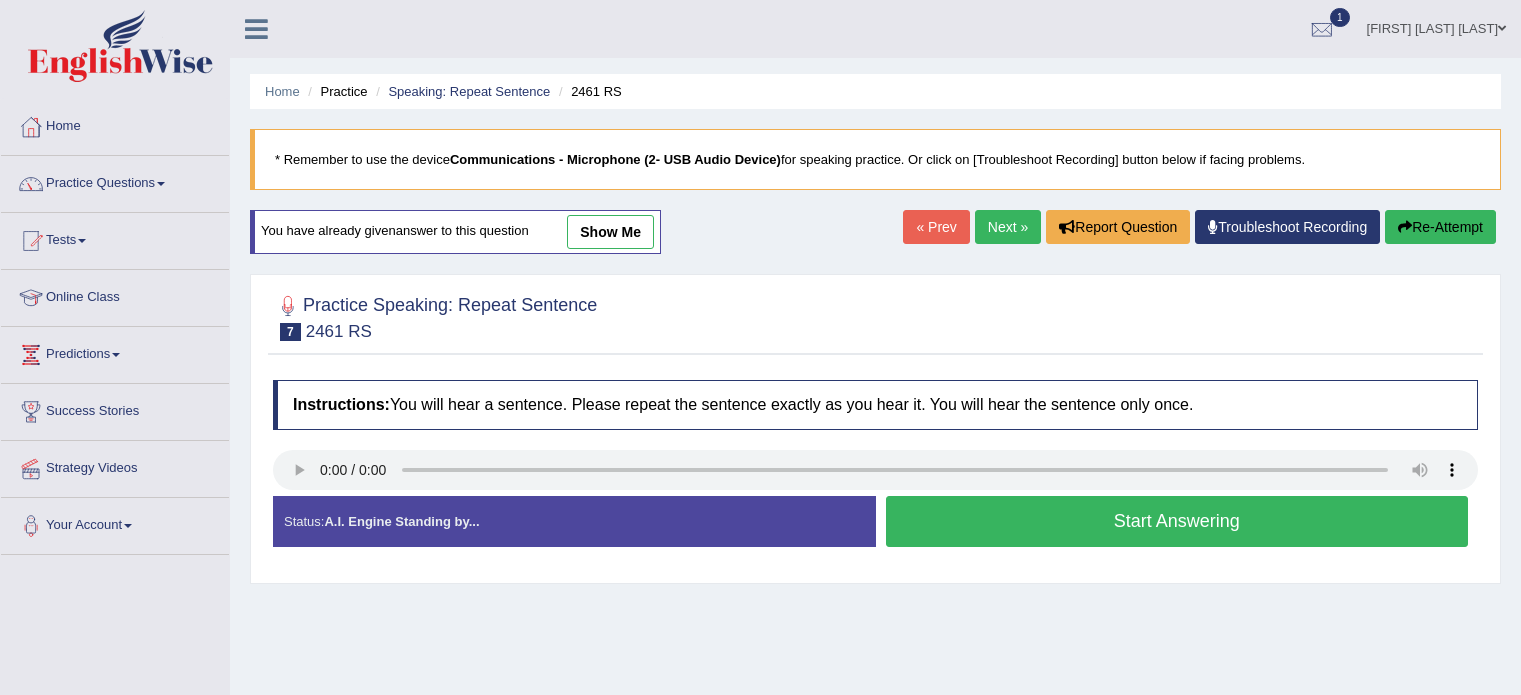 scroll, scrollTop: 0, scrollLeft: 0, axis: both 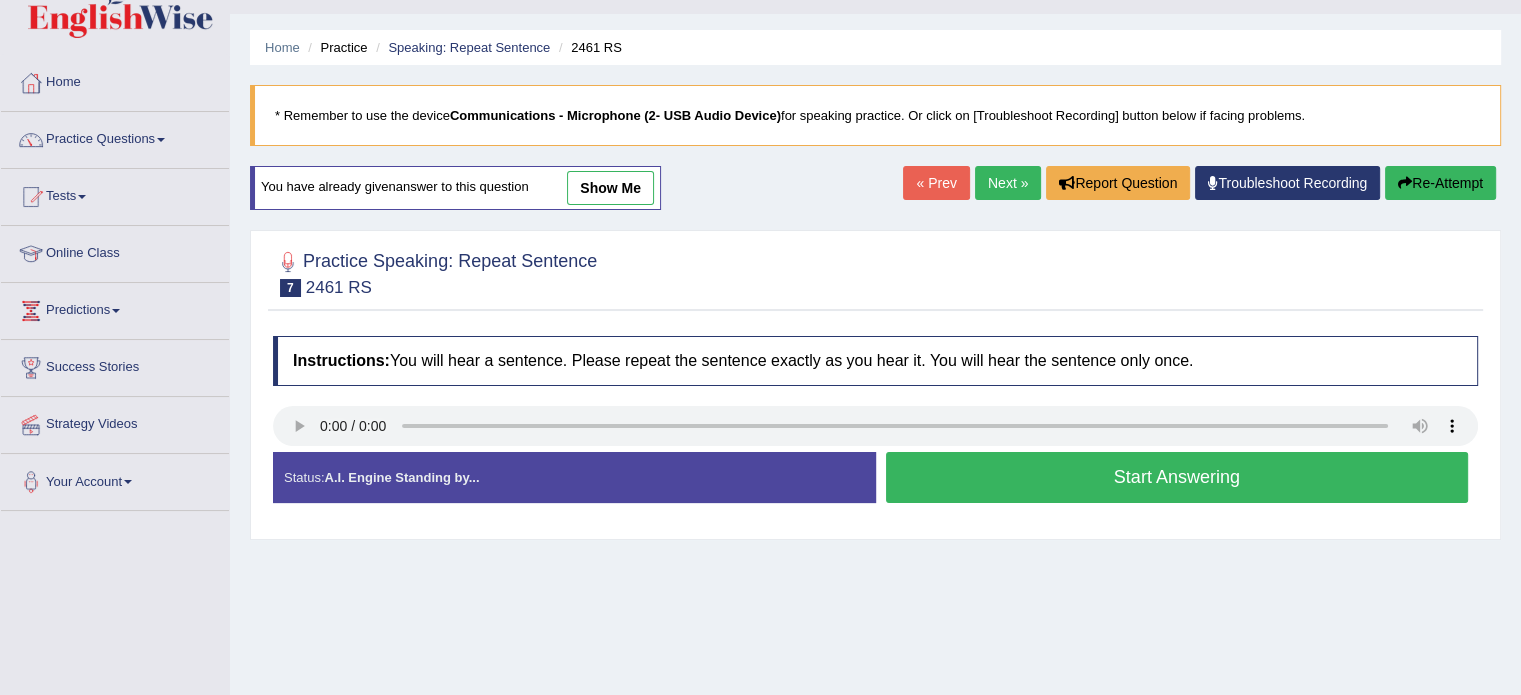 click on "Re-Attempt" at bounding box center (1440, 183) 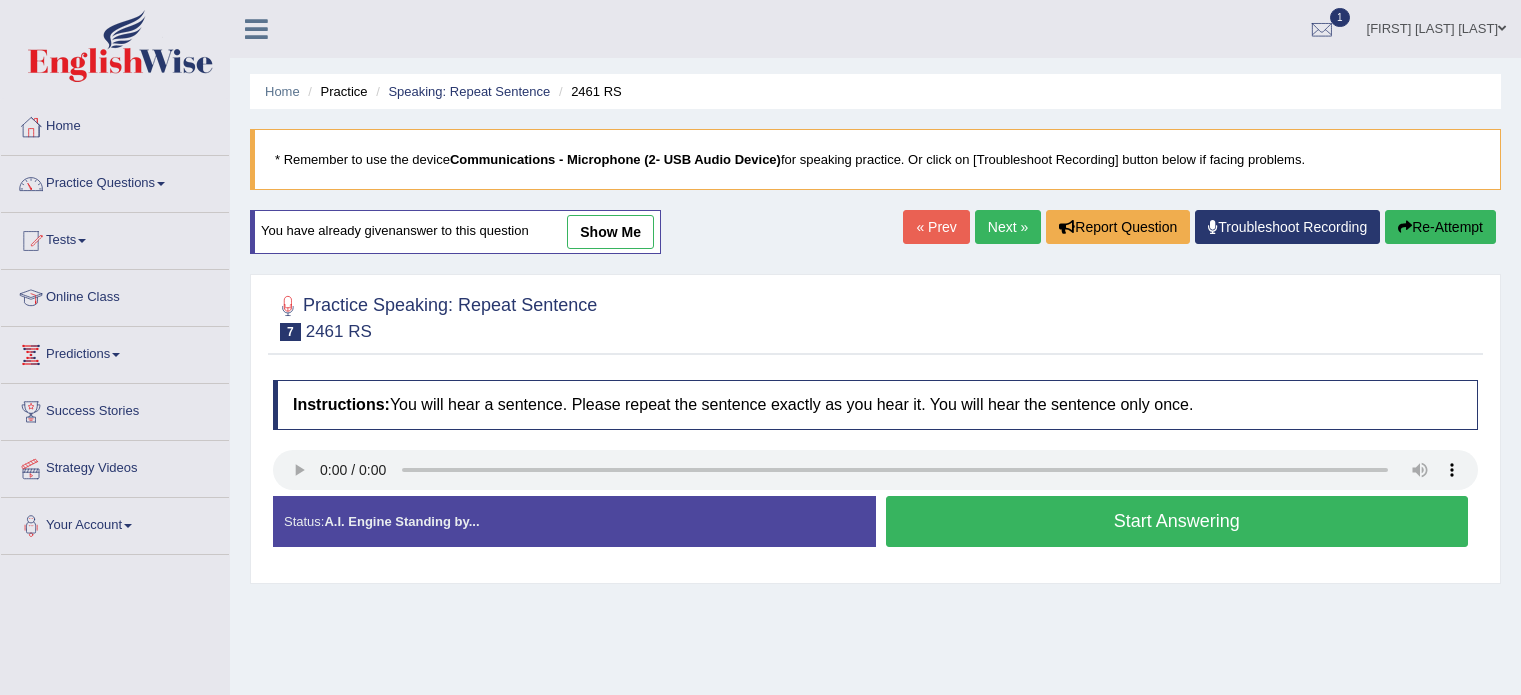 scroll, scrollTop: 44, scrollLeft: 0, axis: vertical 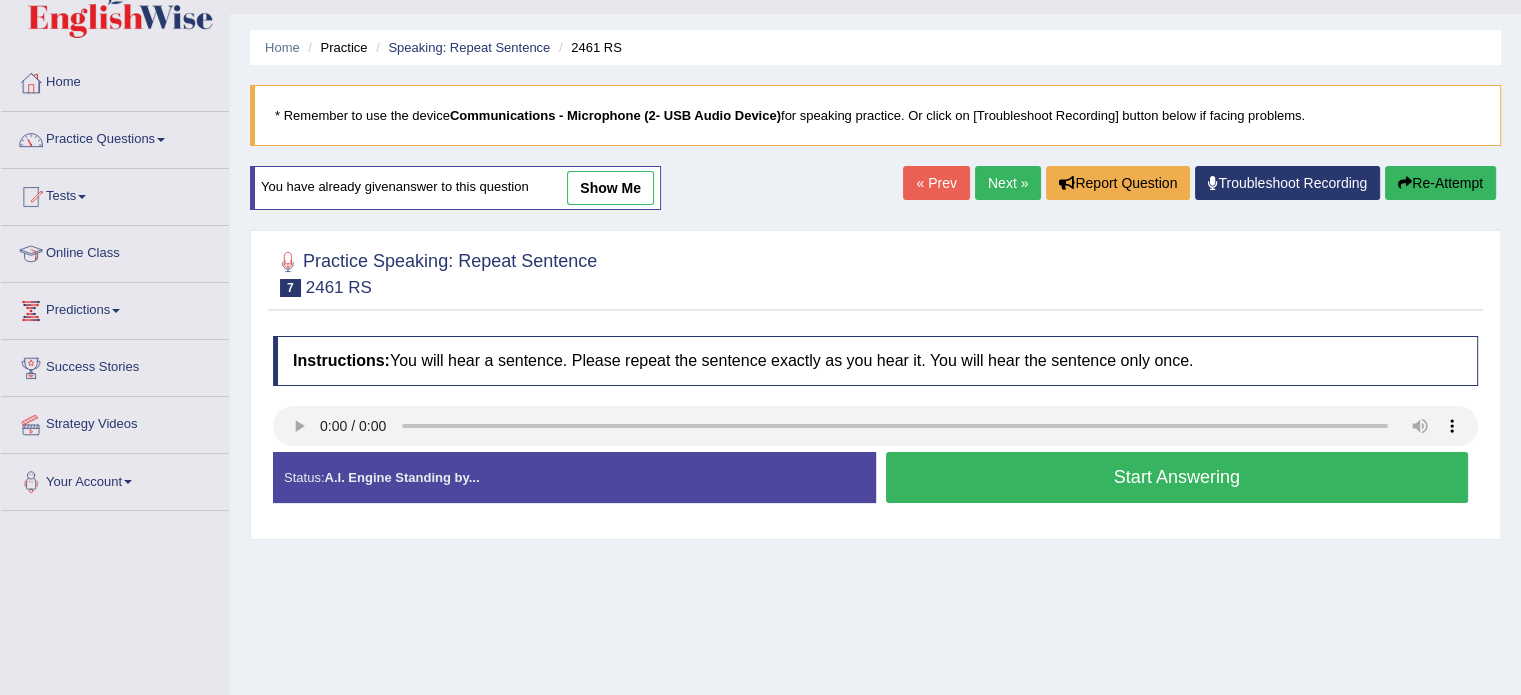click on "Start Answering" at bounding box center [1177, 477] 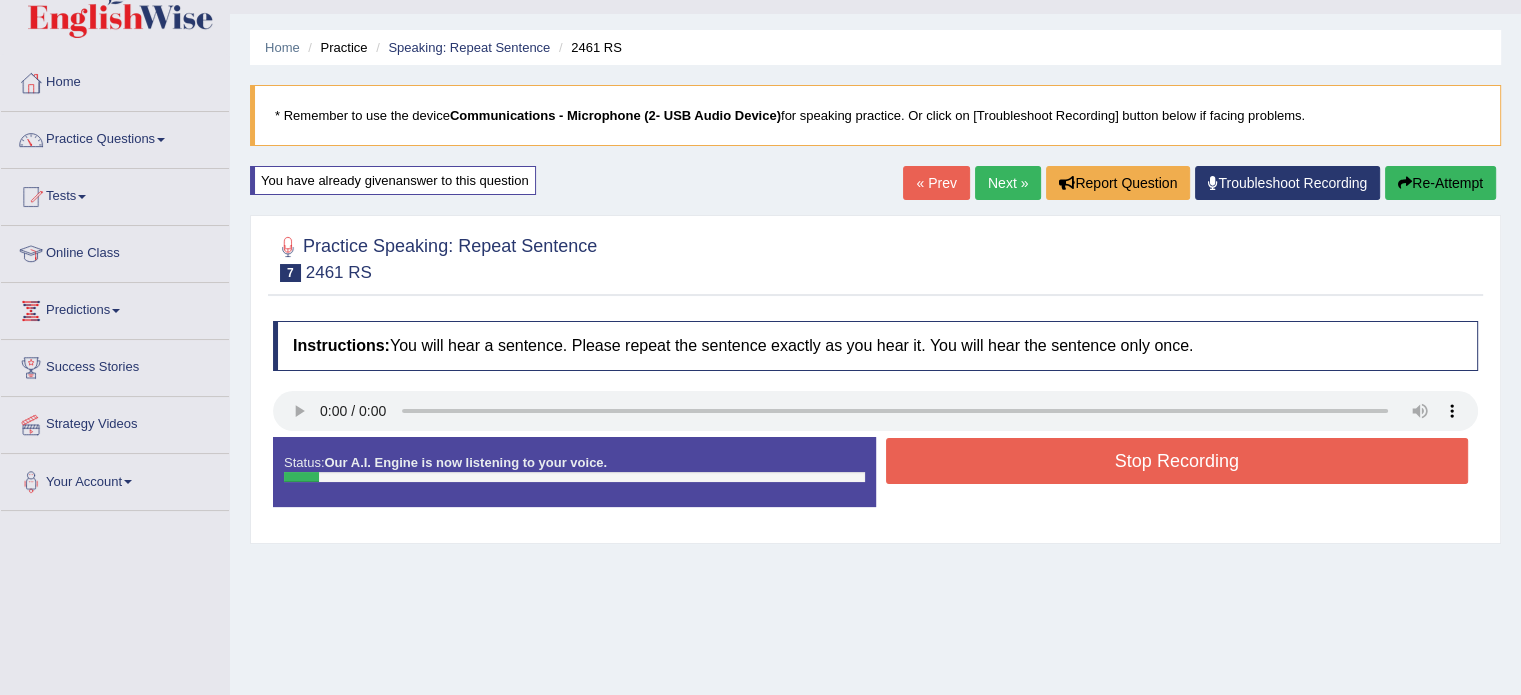 click on "Stop Recording" at bounding box center [1177, 461] 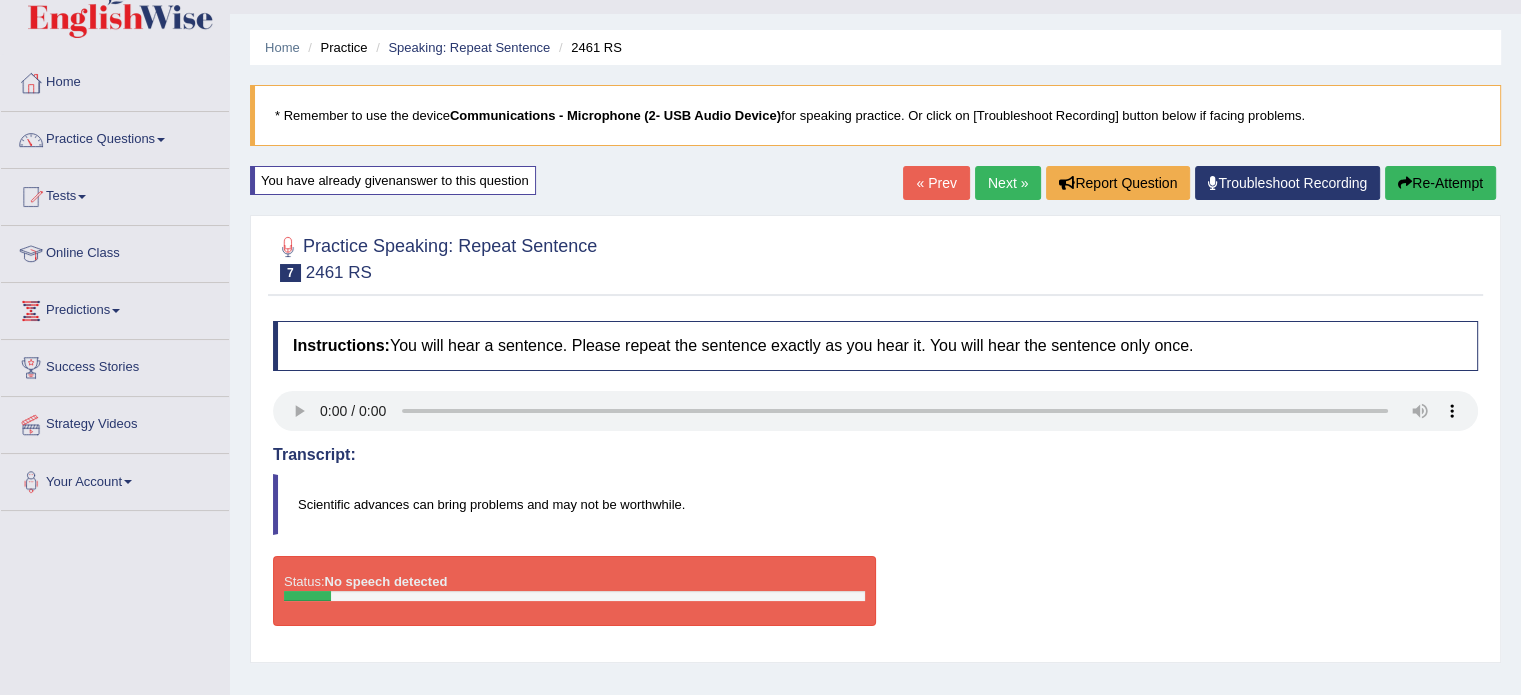 click on "Re-Attempt" at bounding box center [1440, 183] 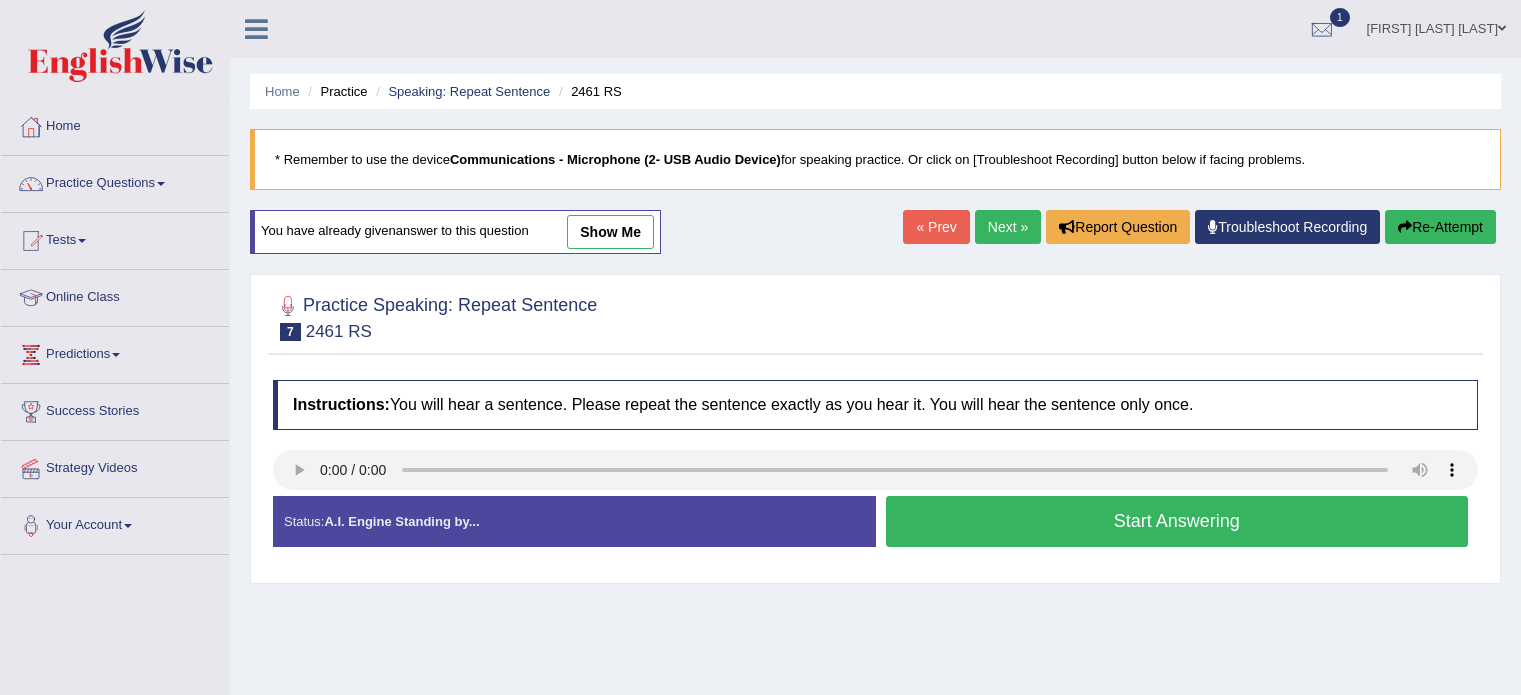 scroll, scrollTop: 44, scrollLeft: 0, axis: vertical 